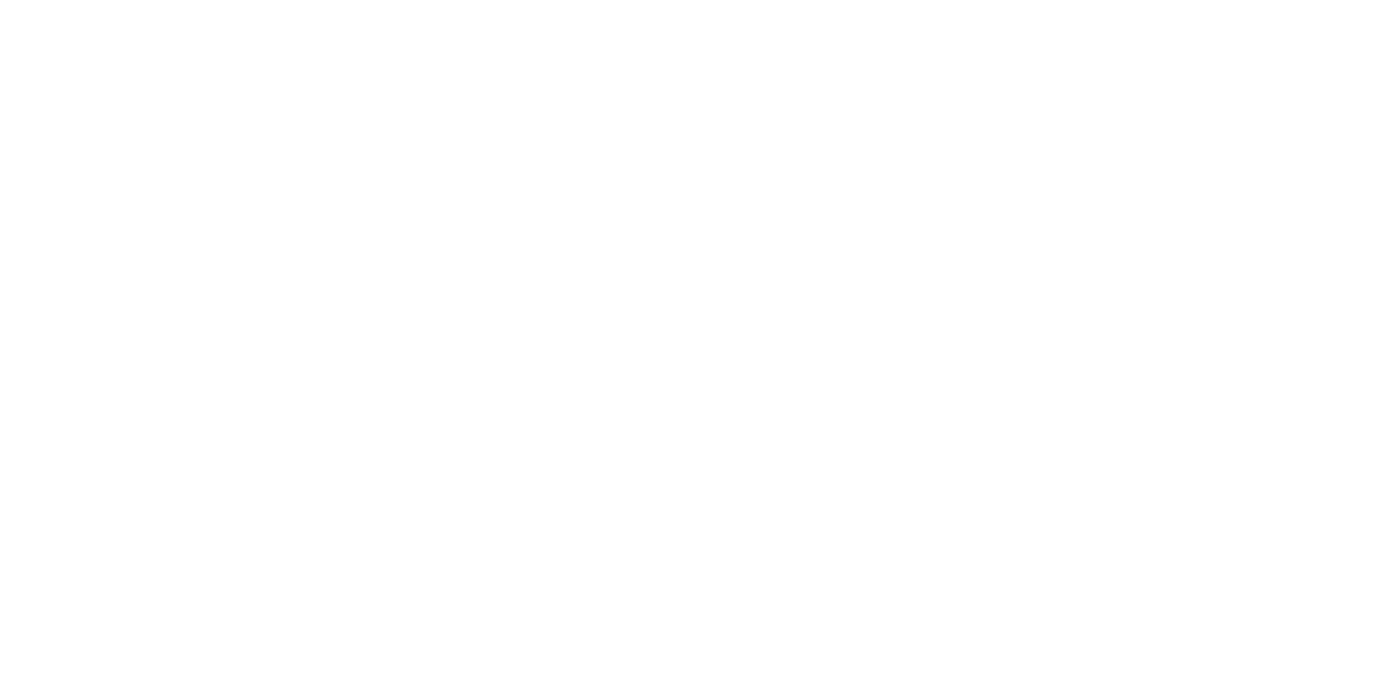 scroll, scrollTop: 0, scrollLeft: 0, axis: both 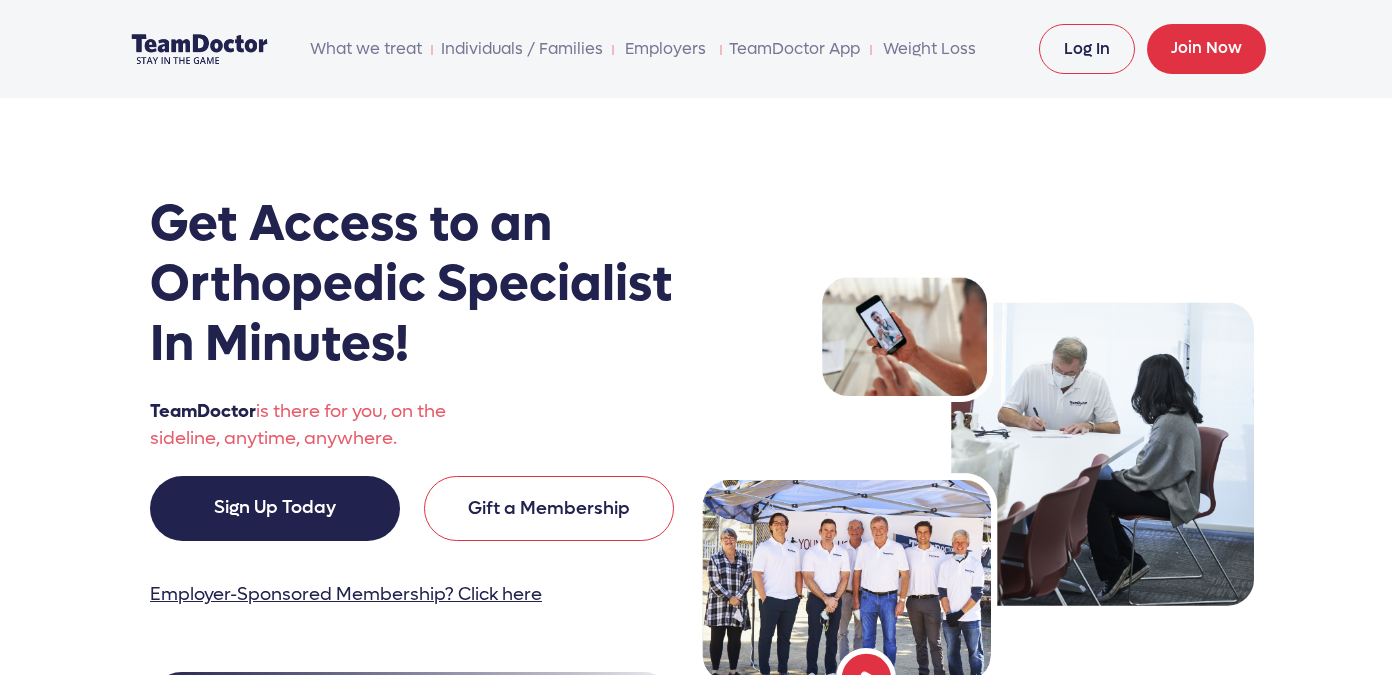 click on "Log In" at bounding box center (1087, 49) 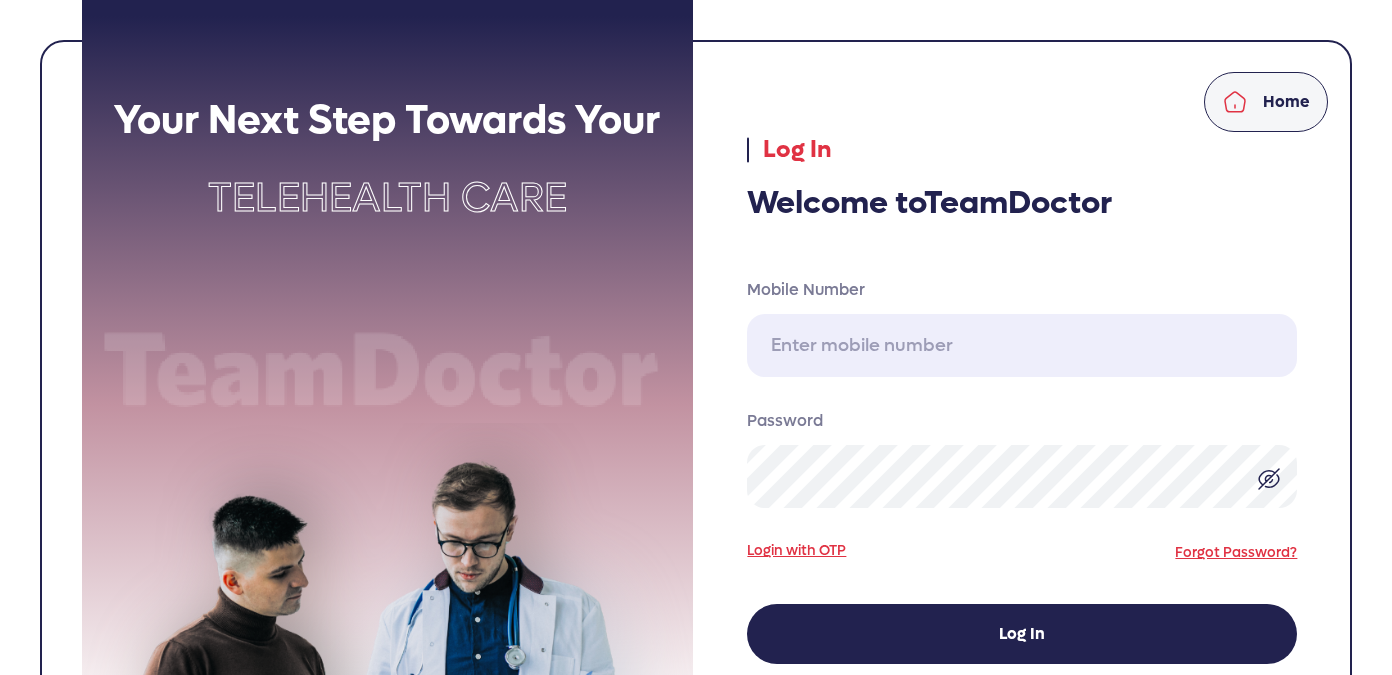 scroll, scrollTop: 0, scrollLeft: 0, axis: both 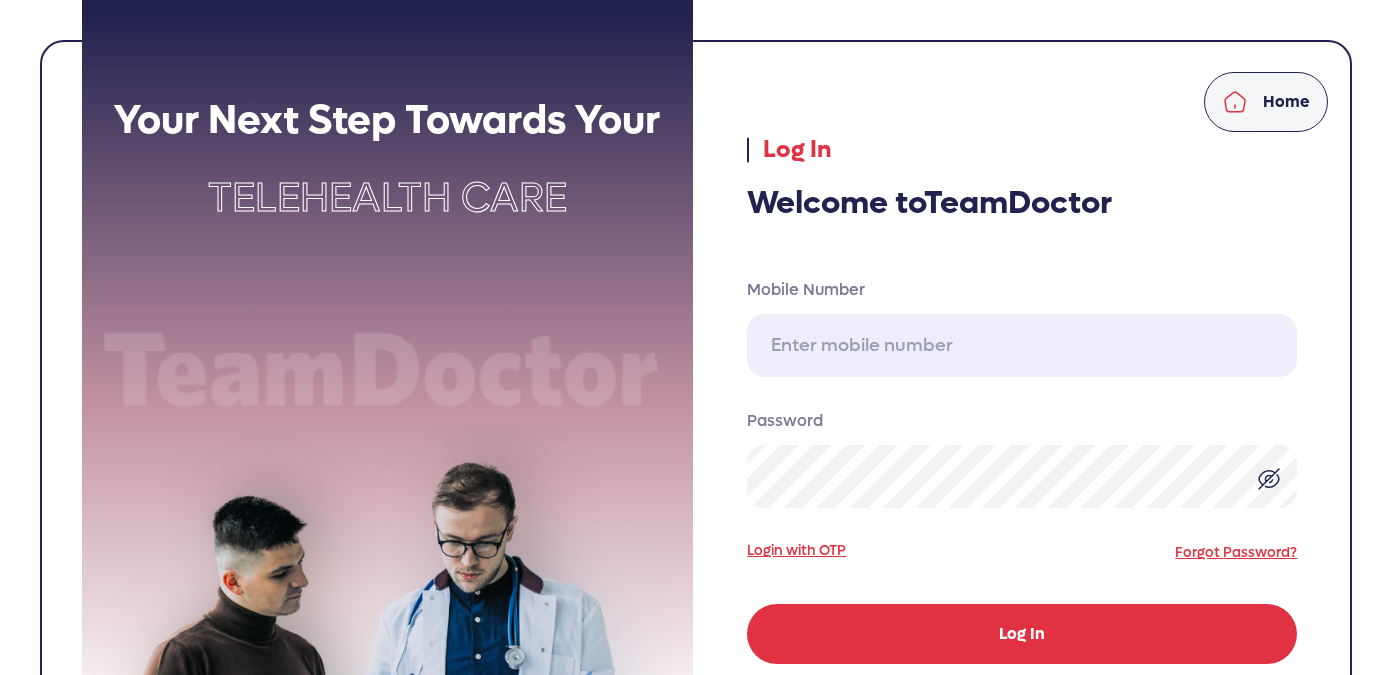 click on "Log In" at bounding box center (1022, 634) 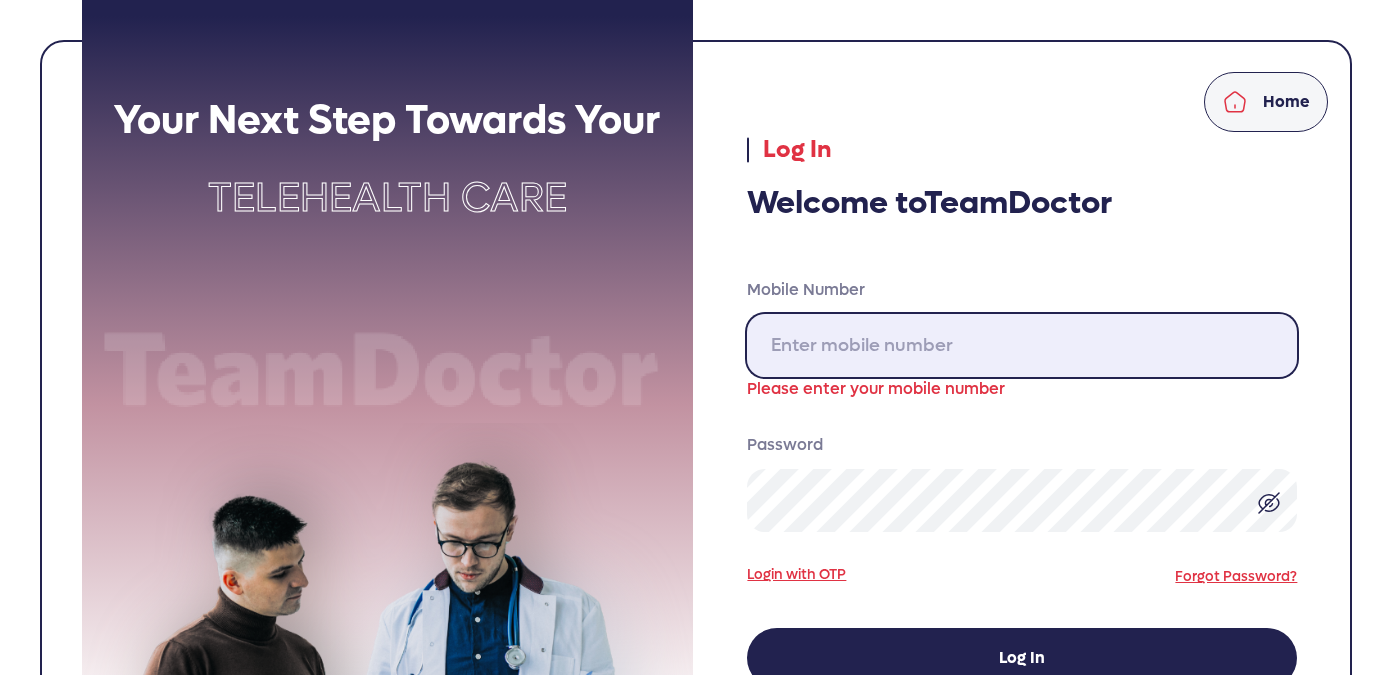click on "Mobile Number" at bounding box center [1022, 345] 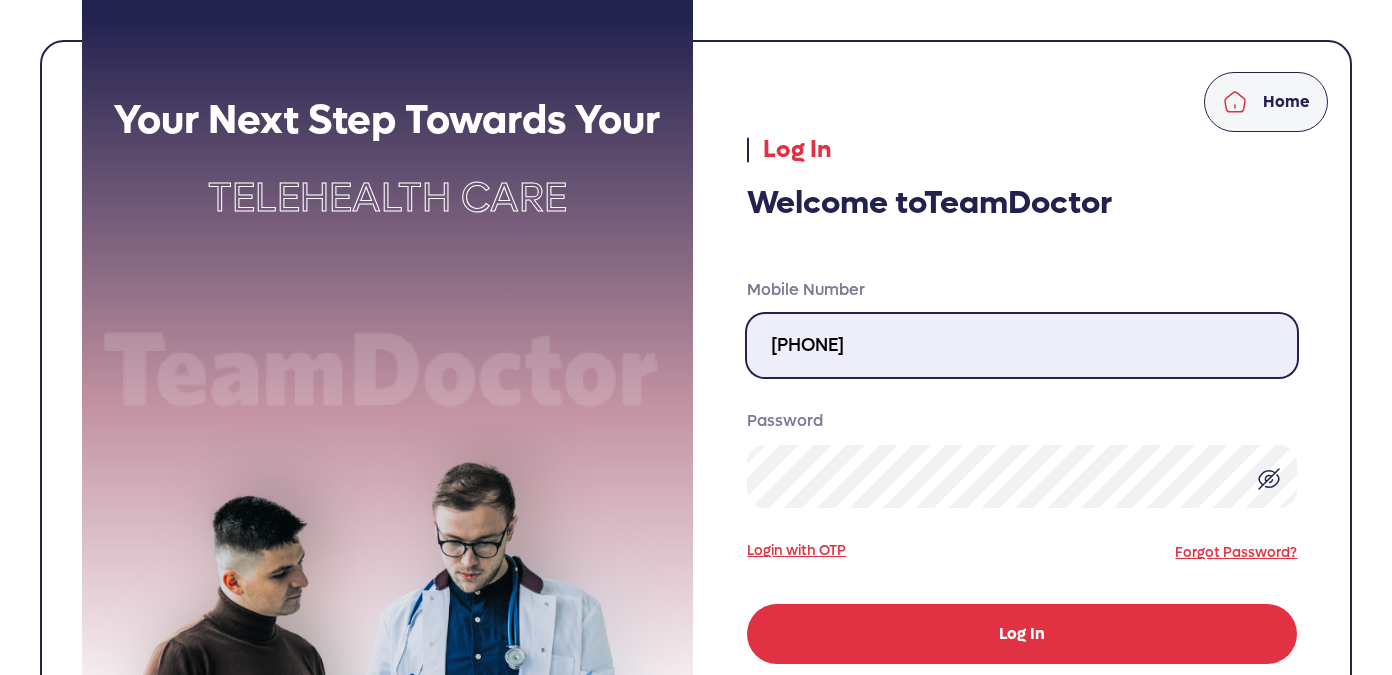 type on "310-428-9218" 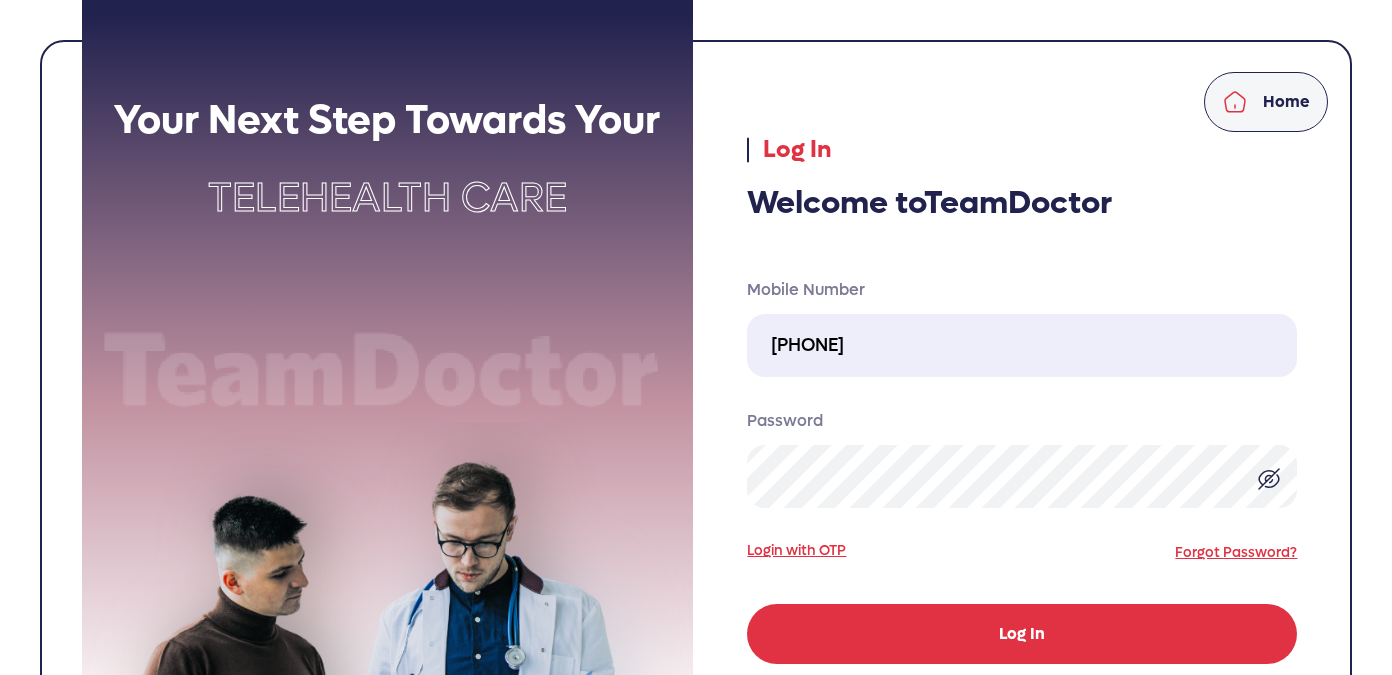 click on "Log In" at bounding box center (1022, 634) 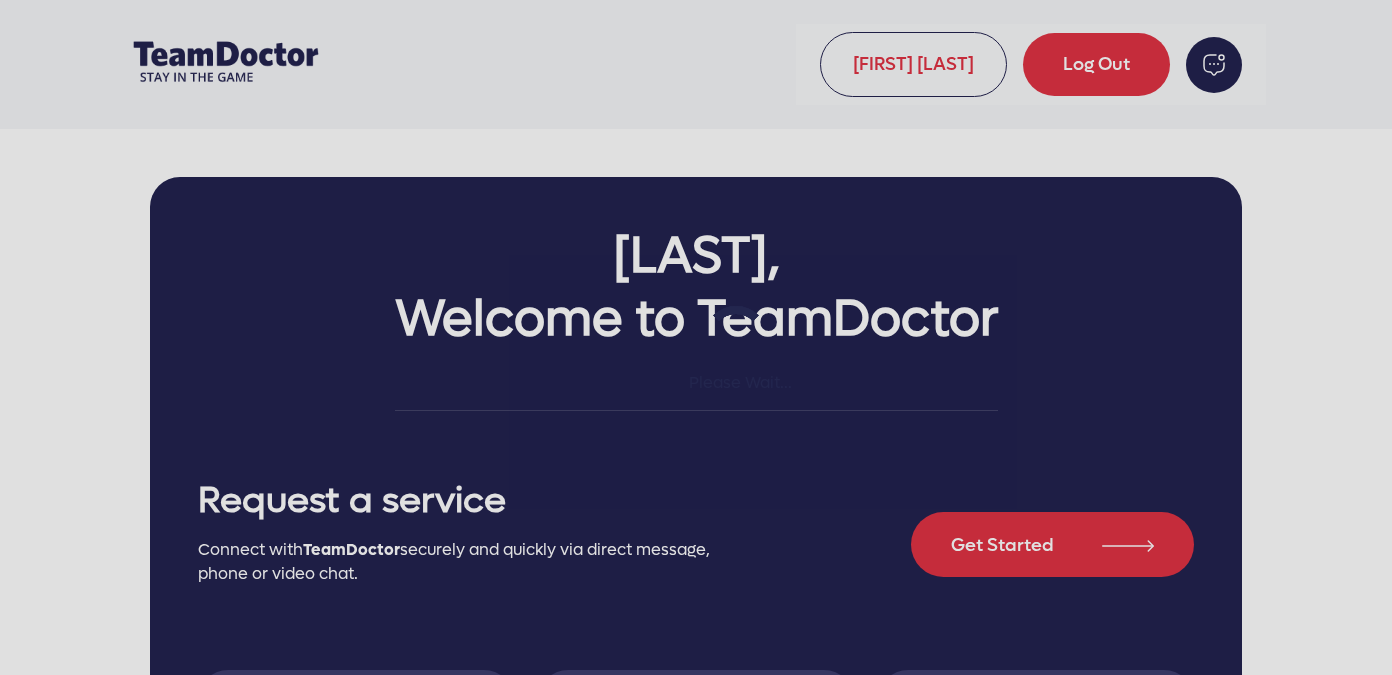 scroll, scrollTop: 0, scrollLeft: 0, axis: both 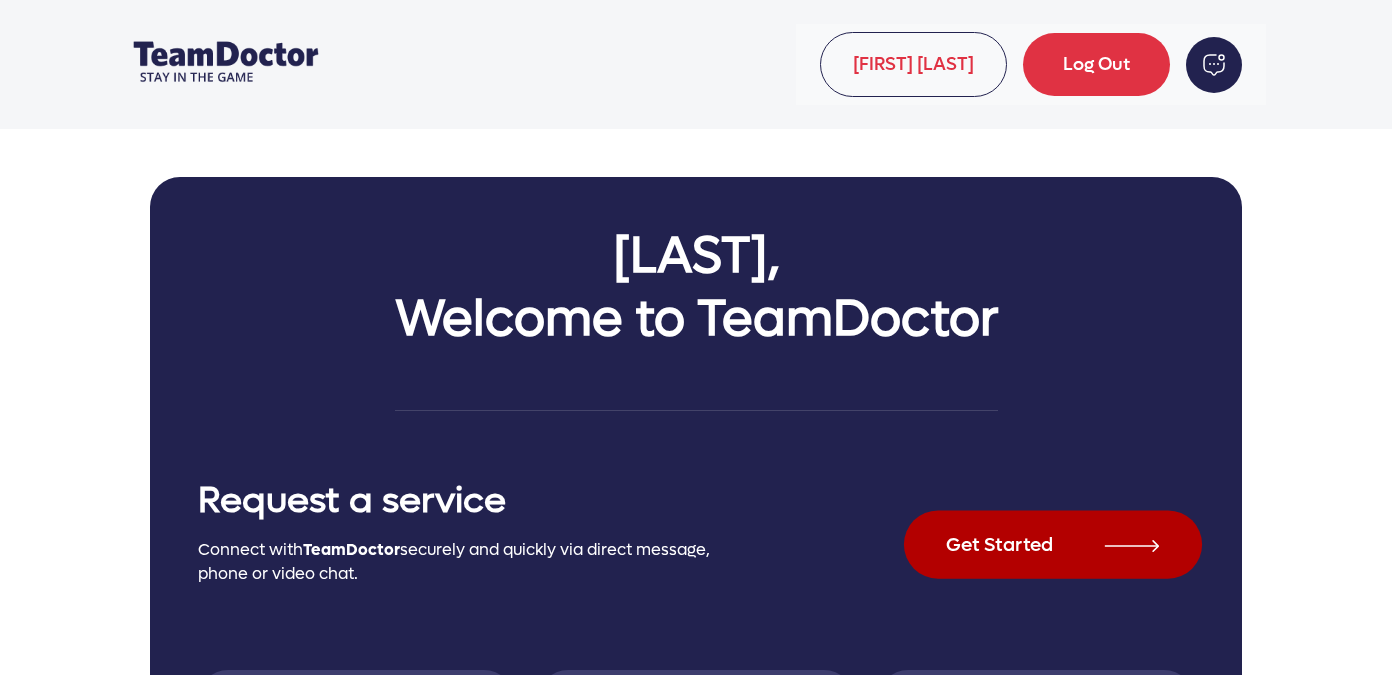 click on "Get Started" at bounding box center [1052, 544] 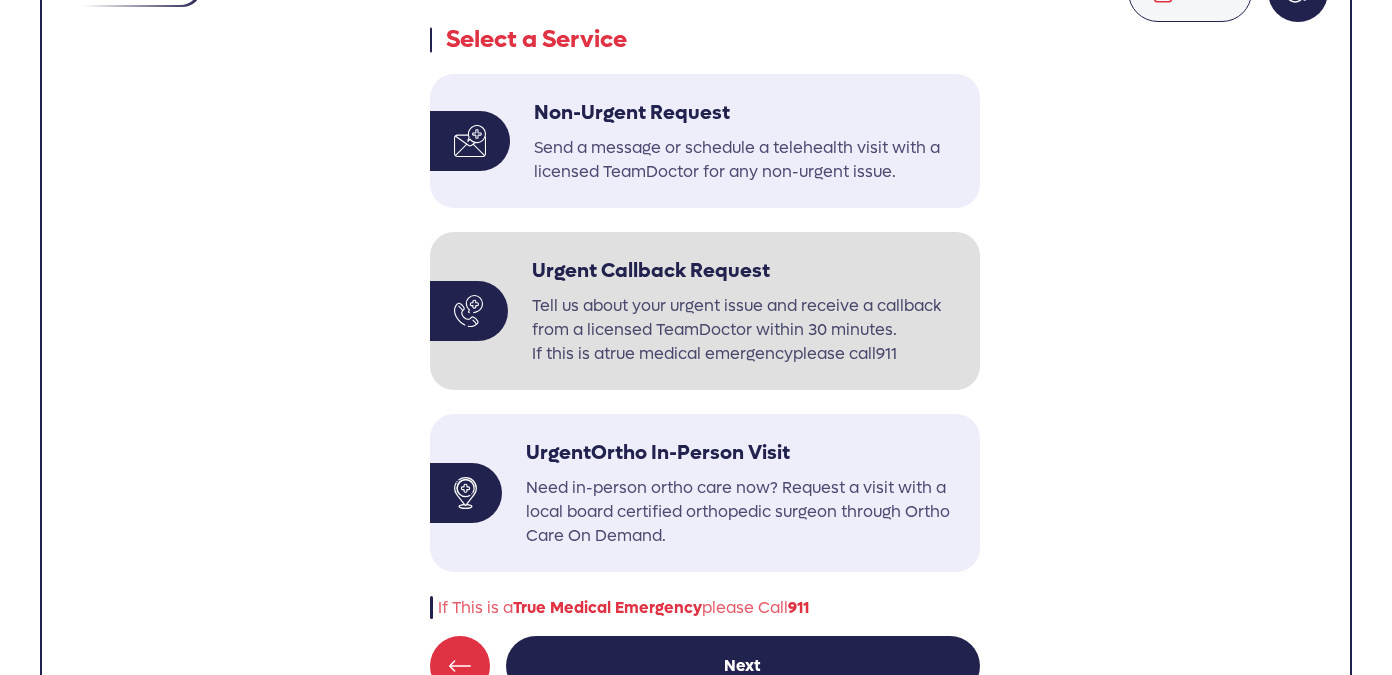 scroll, scrollTop: 114, scrollLeft: 0, axis: vertical 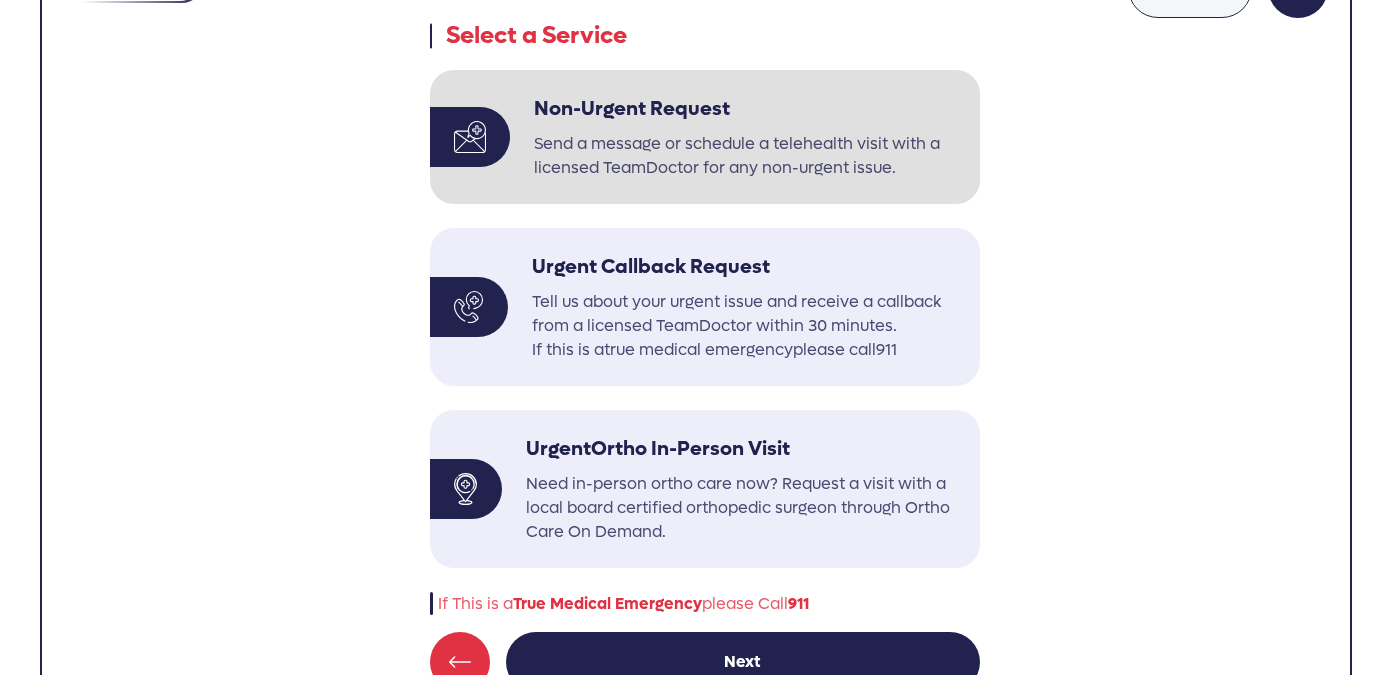 click on "Non-Urgent Request" at bounding box center [749, 113] 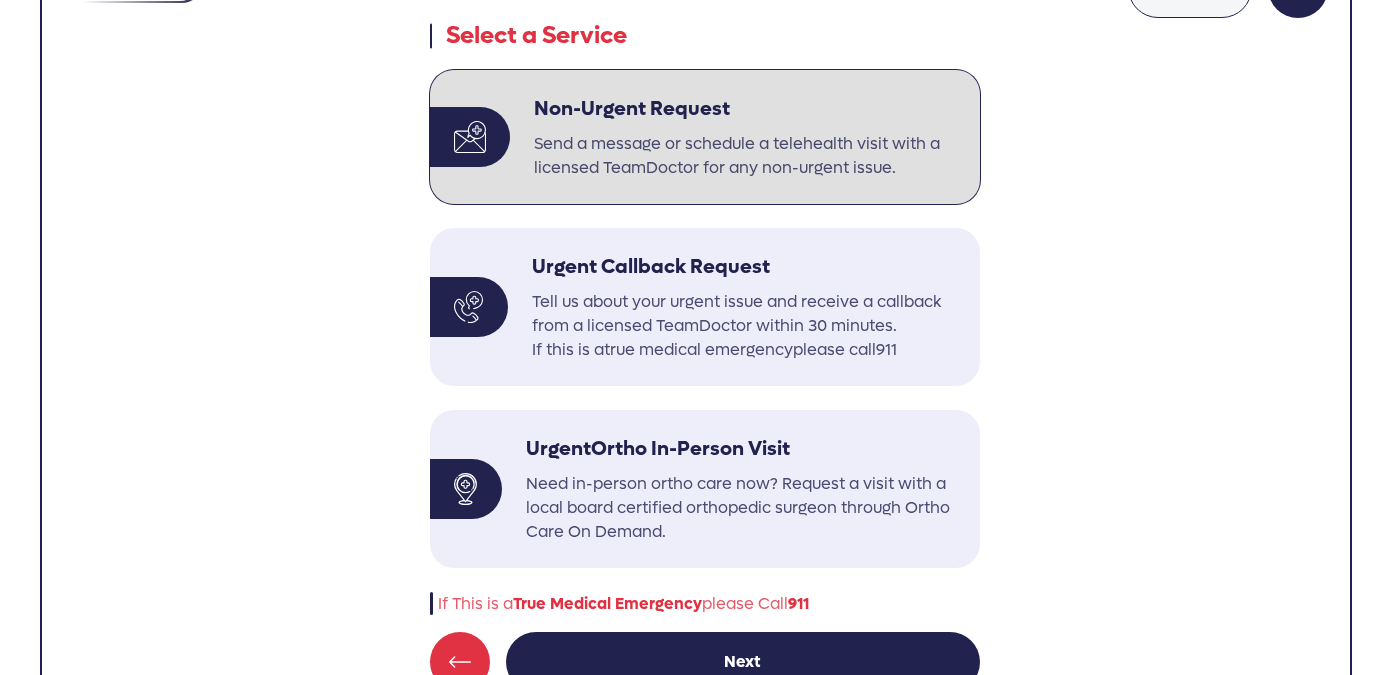 click on "Non-Urgent Request" at bounding box center [749, 113] 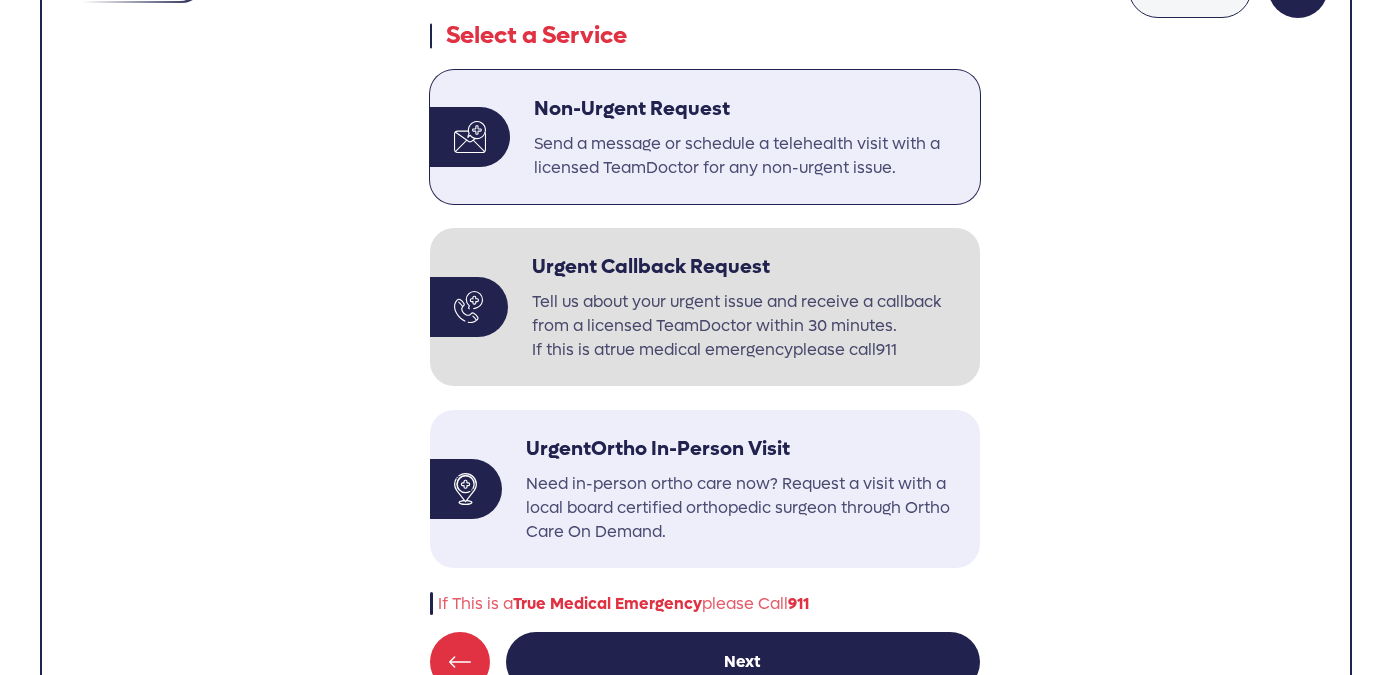 scroll, scrollTop: 163, scrollLeft: 0, axis: vertical 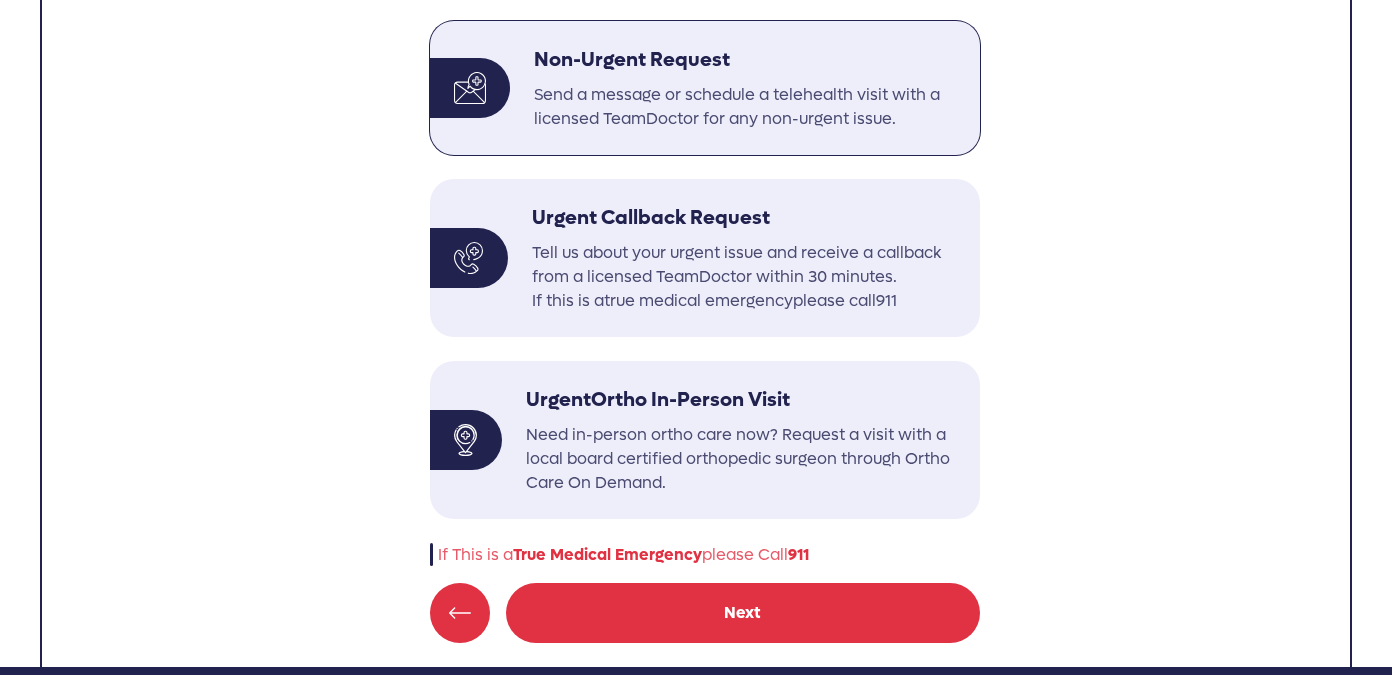 click on "Next" at bounding box center [743, 613] 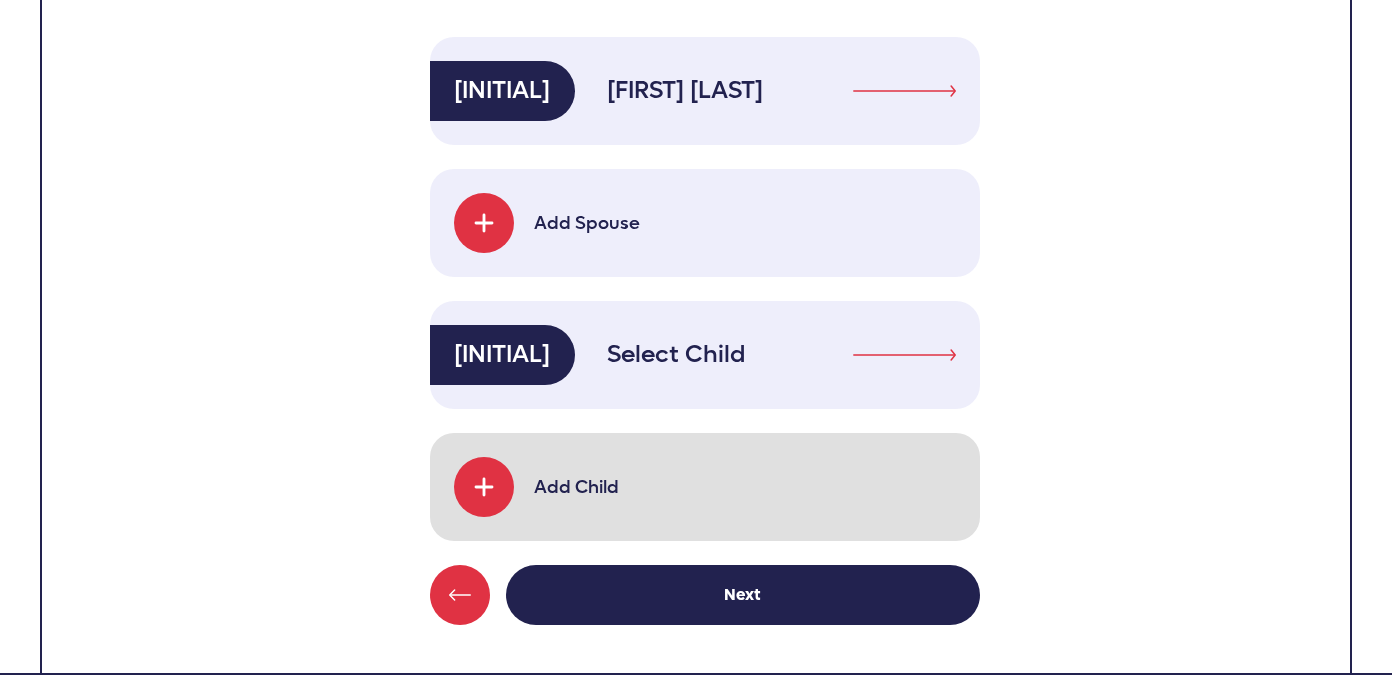 click at bounding box center (484, 487) 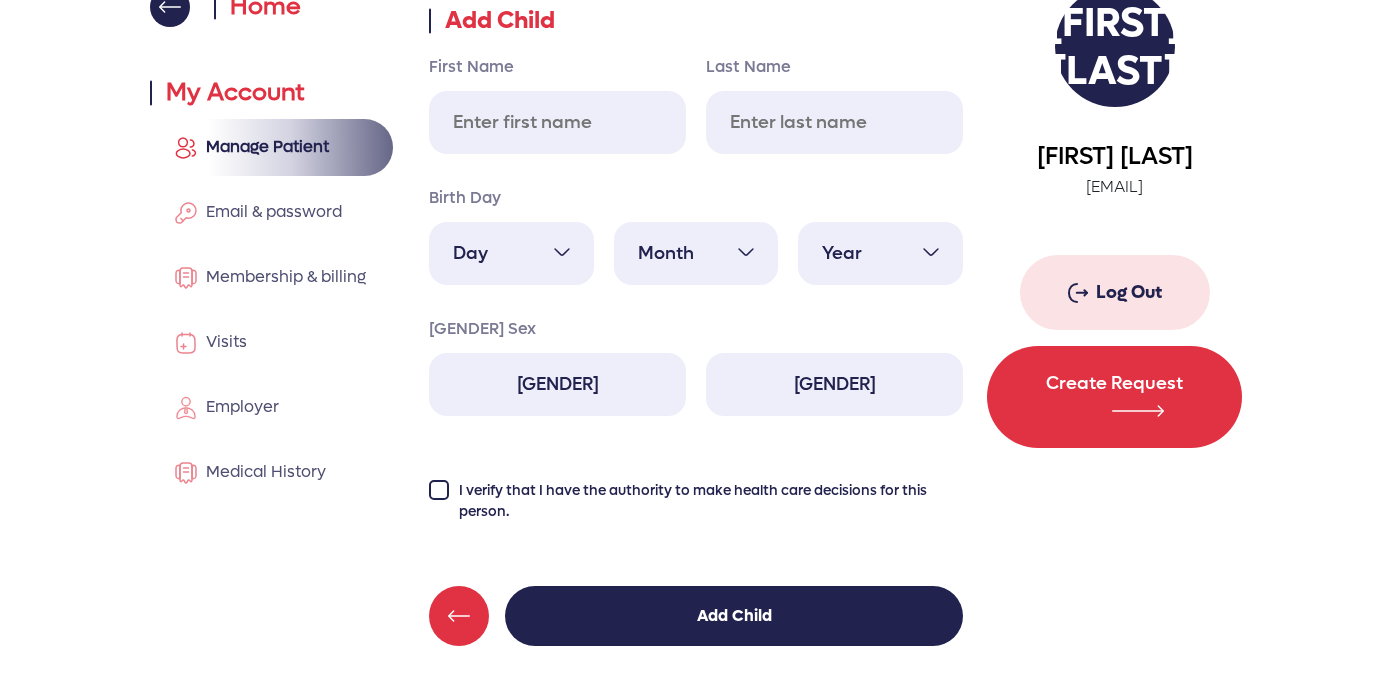 scroll, scrollTop: 193, scrollLeft: 0, axis: vertical 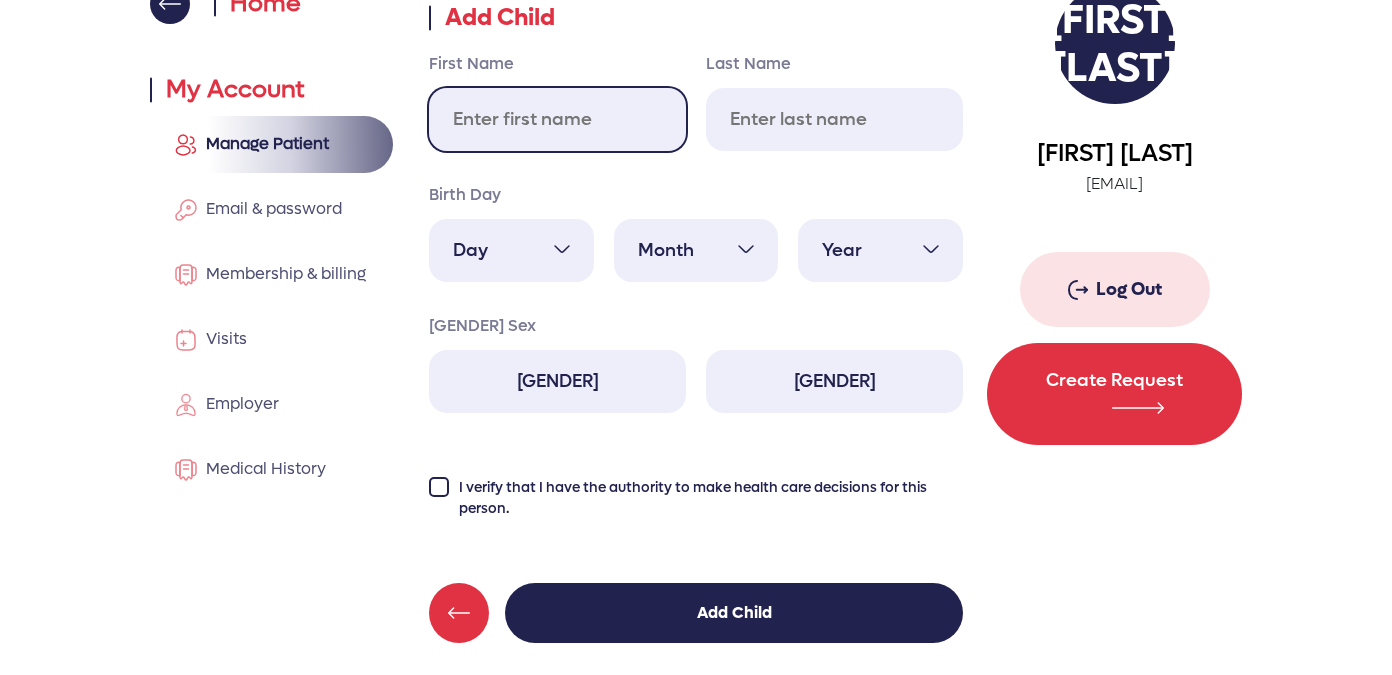 click on "First Name" at bounding box center (557, 119) 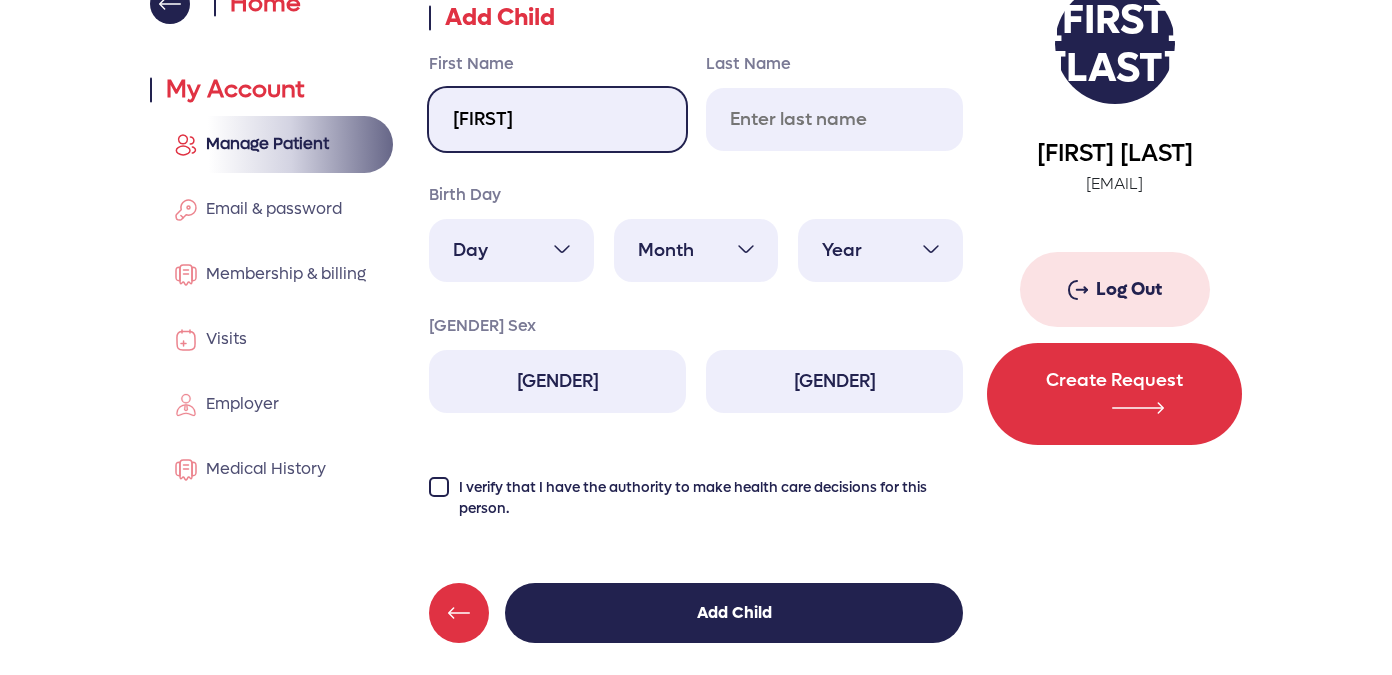 type on "[FIRST]" 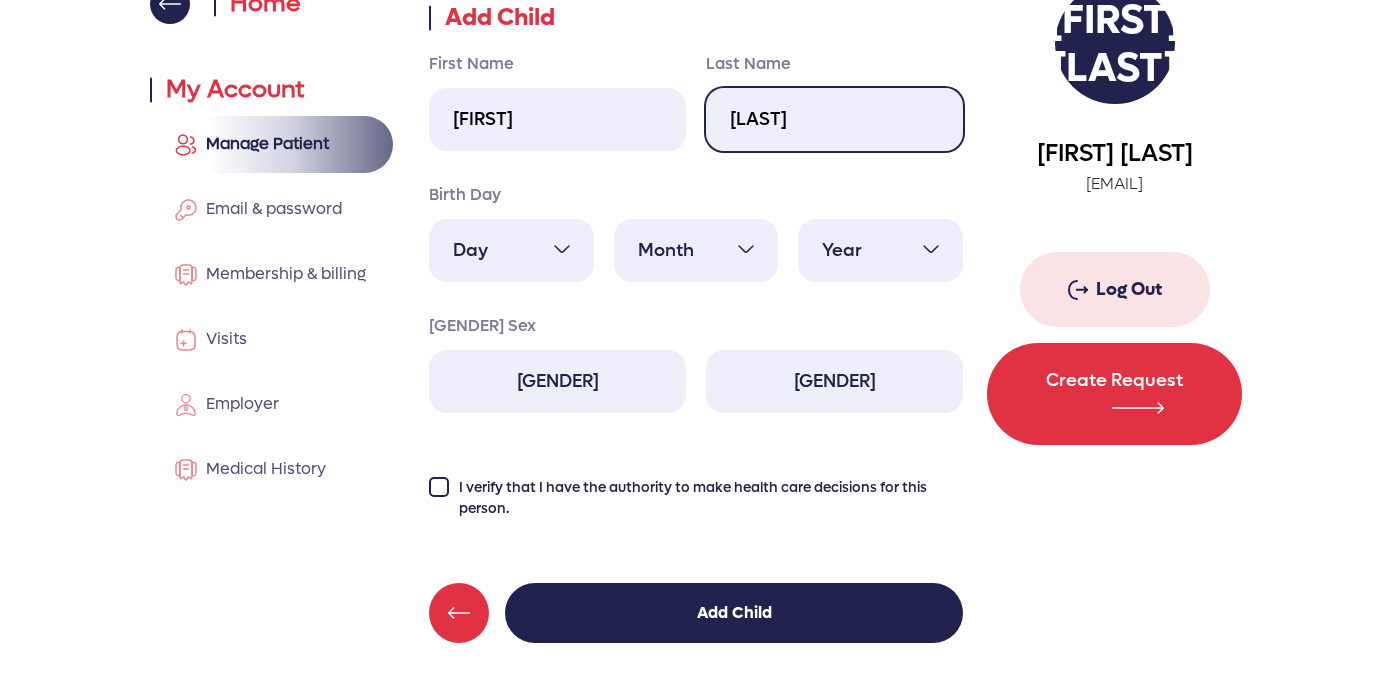 type on "[LAST]" 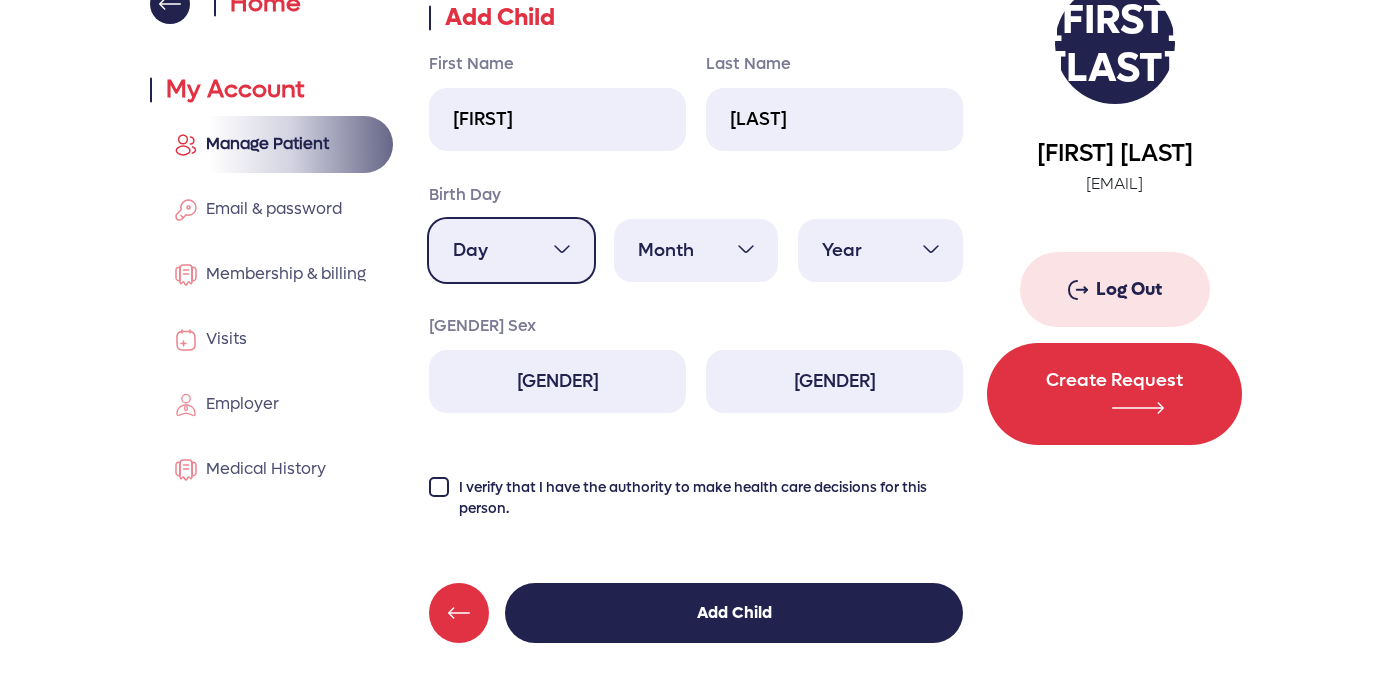 click on "Day 1 2 3 4 5 6 7 8 9 10 11 12 13 14 15 16 17 18 19 20 21 22 23 24 25 26 27 28 29 30 31" at bounding box center [511, 250] 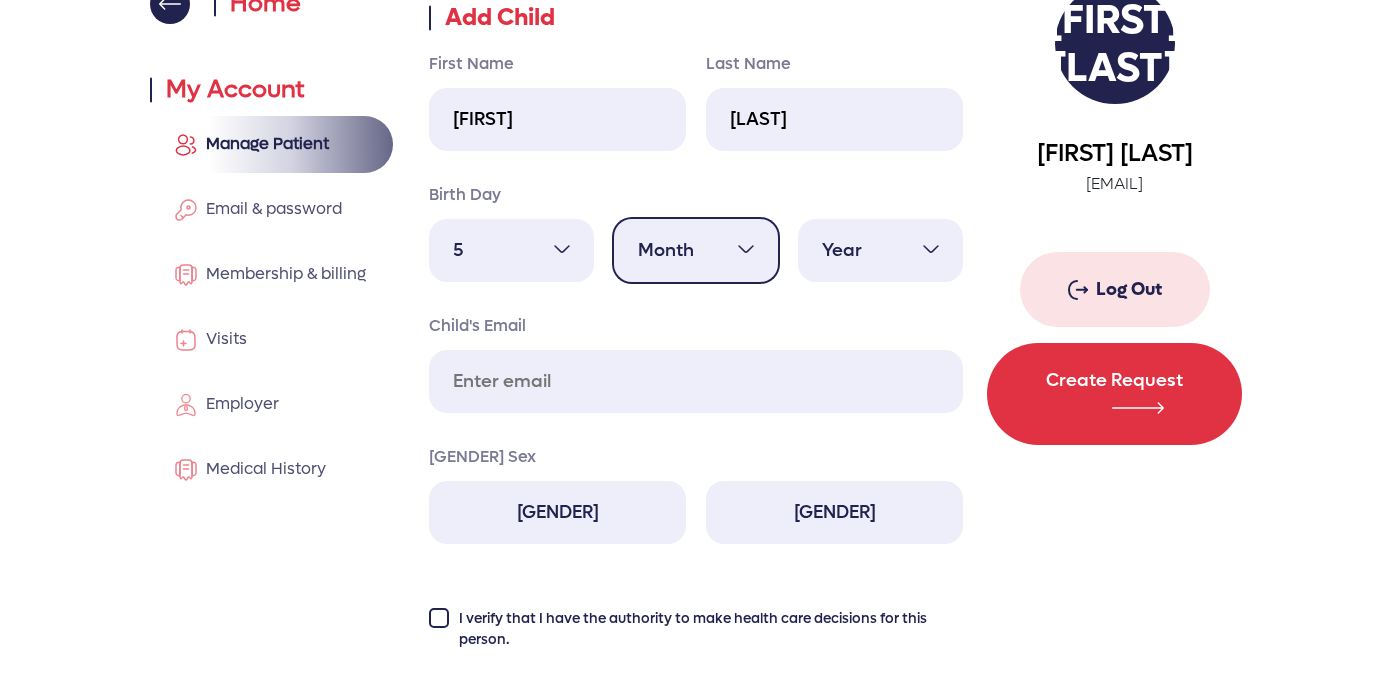 click on "Month January February March April May June July August September October November December" at bounding box center (696, 250) 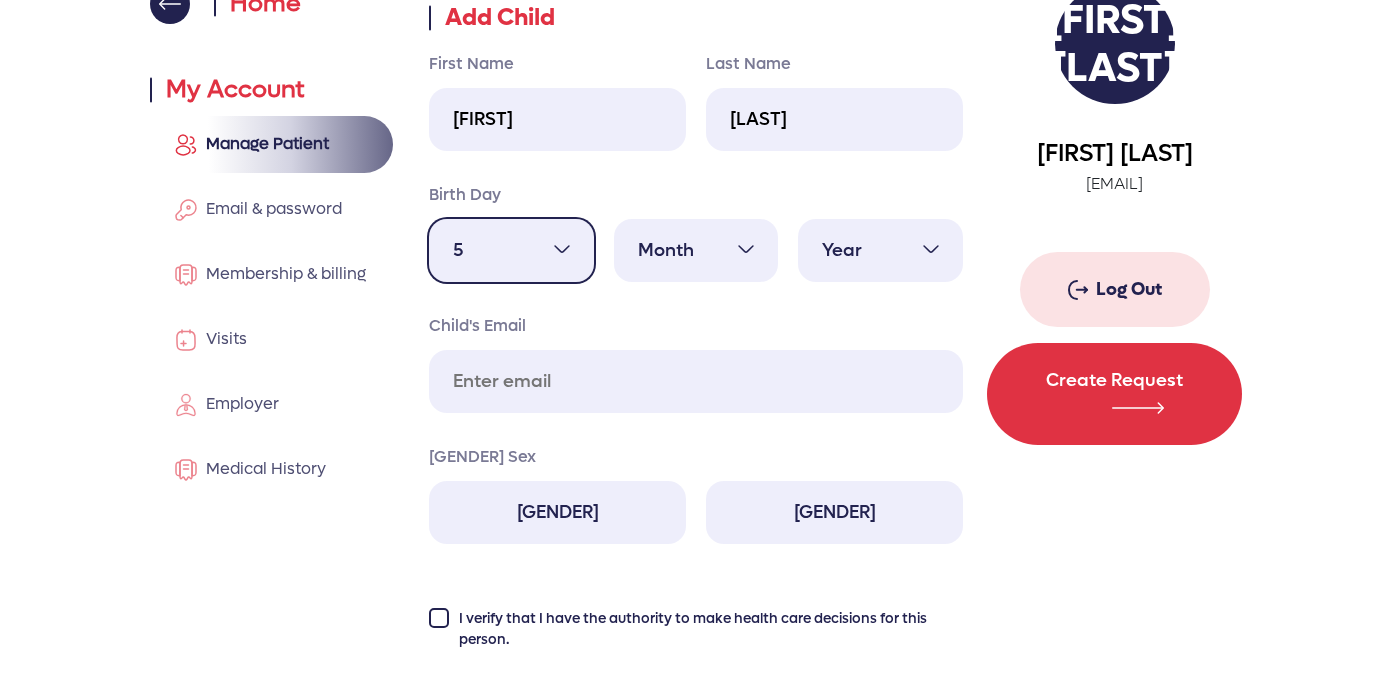 click on "Day 1 2 3 4 5 6 7 8 9 10 11 12 13 14 15 16 17 18 19 20 21 22 23 24 25 26 27 28 29 30 31" at bounding box center (511, 250) 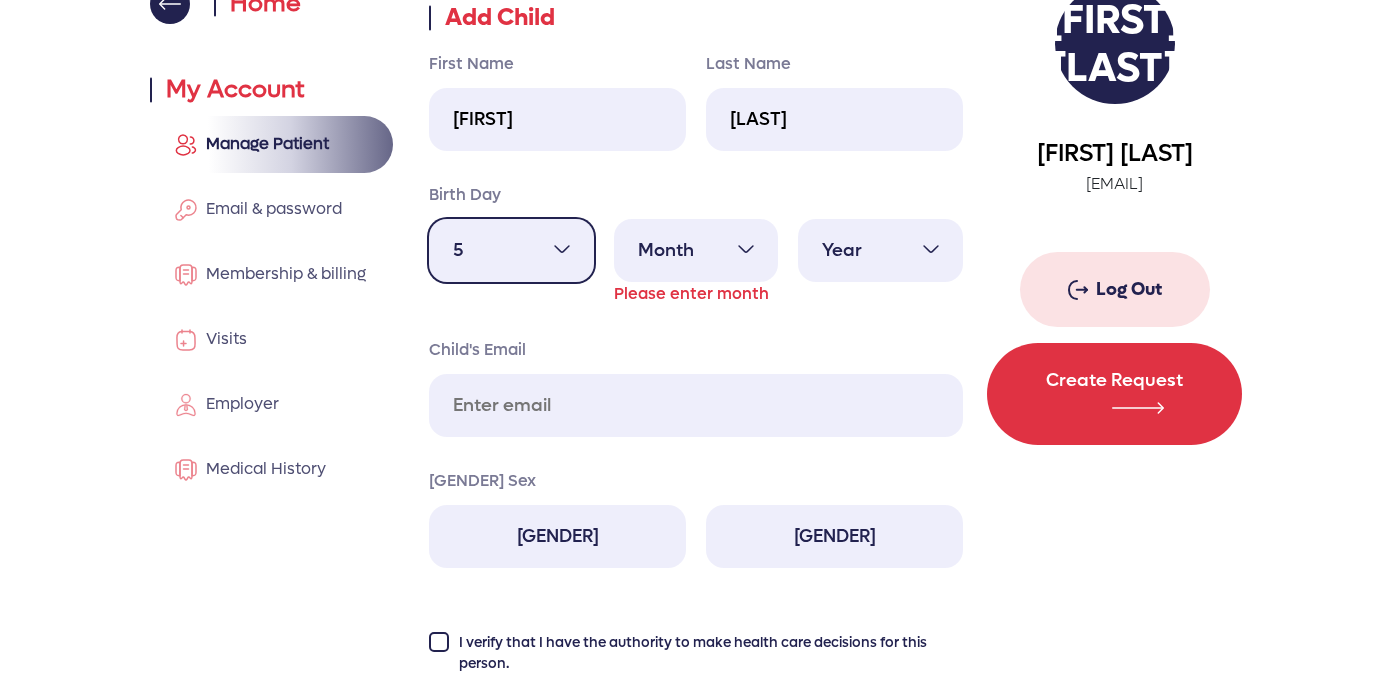 select on "13" 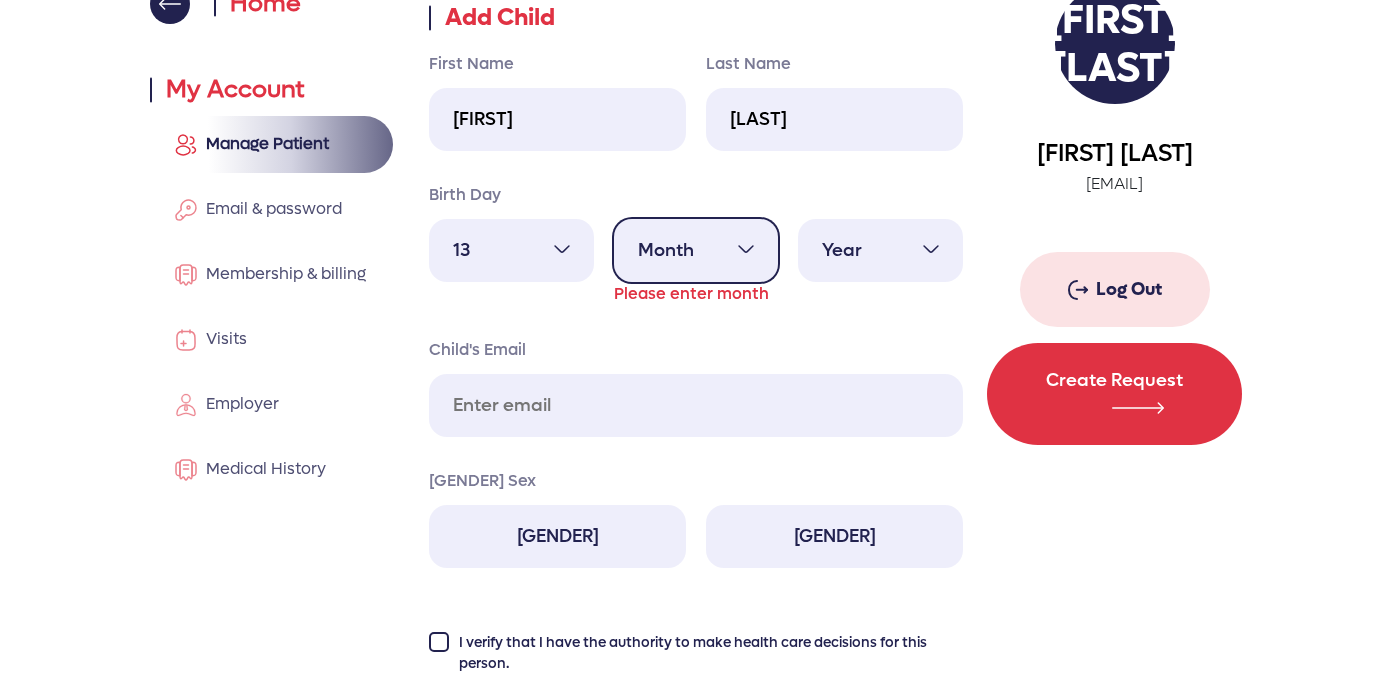 click on "Month January February March April May June July August September October November December" at bounding box center (696, 250) 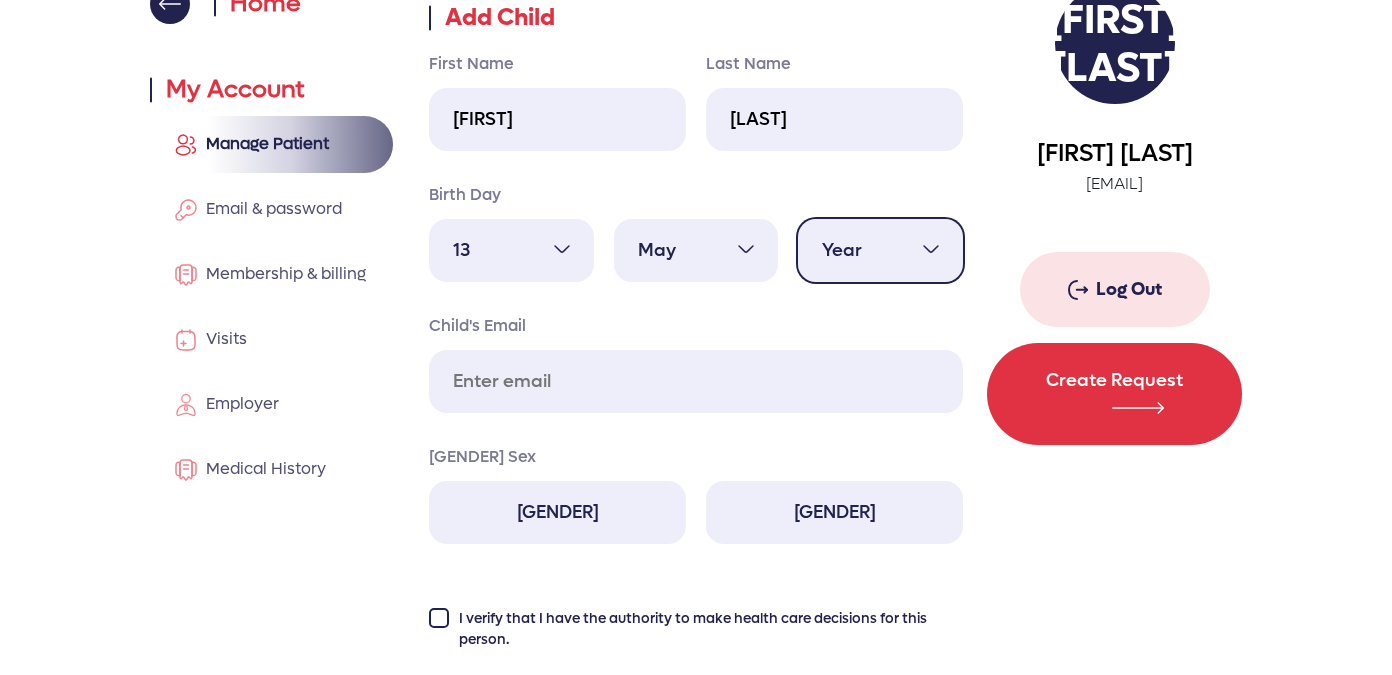 click on "Year 2025 2024 2023 2022 2021 2020 2019 2018 2017 2016 2015 2014 2013 2012 2011 2010 2009 2008 2007 2006 2005 2004 2003 2002 2001 2000 1999 1998 1997 1996 1995 1994 1993 1992 1991 1990 1989 1988 1987 1986 1985 1984 1983 1982 1981 1980 1979 1978 1977 1976 1975 1974 1973 1972 1971 1970 1969 1968 1967 1966 1965 1964 1963 1962 1961 1960 1959 1958 1957 1956 1955 1954 1953 1952 1951 1950 1949 1948 1947 1946 1945 1944 1943 1942 1941 1940 1939 1938 1937 1936 1935 1934 1933 1932 1931 1930 1929 1928 1927 1926 1925" at bounding box center [880, 250] 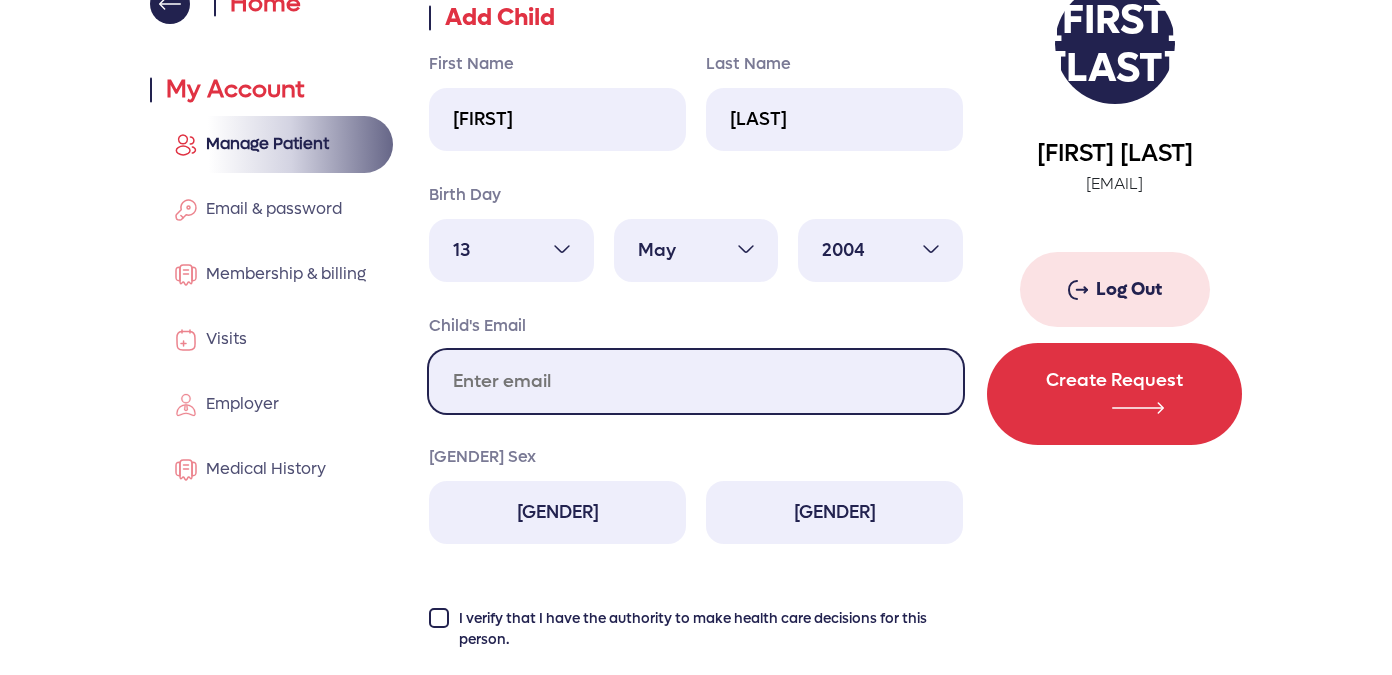 click at bounding box center [696, 381] 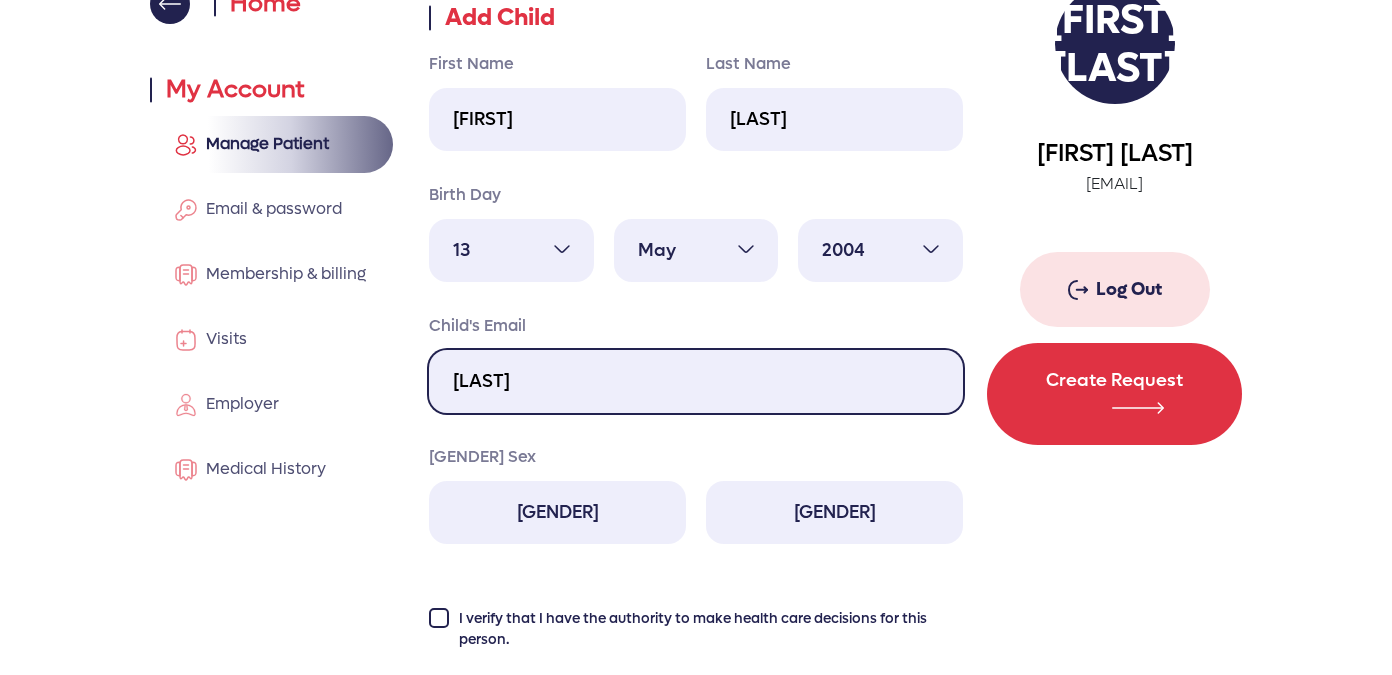 type on "[EMAIL]" 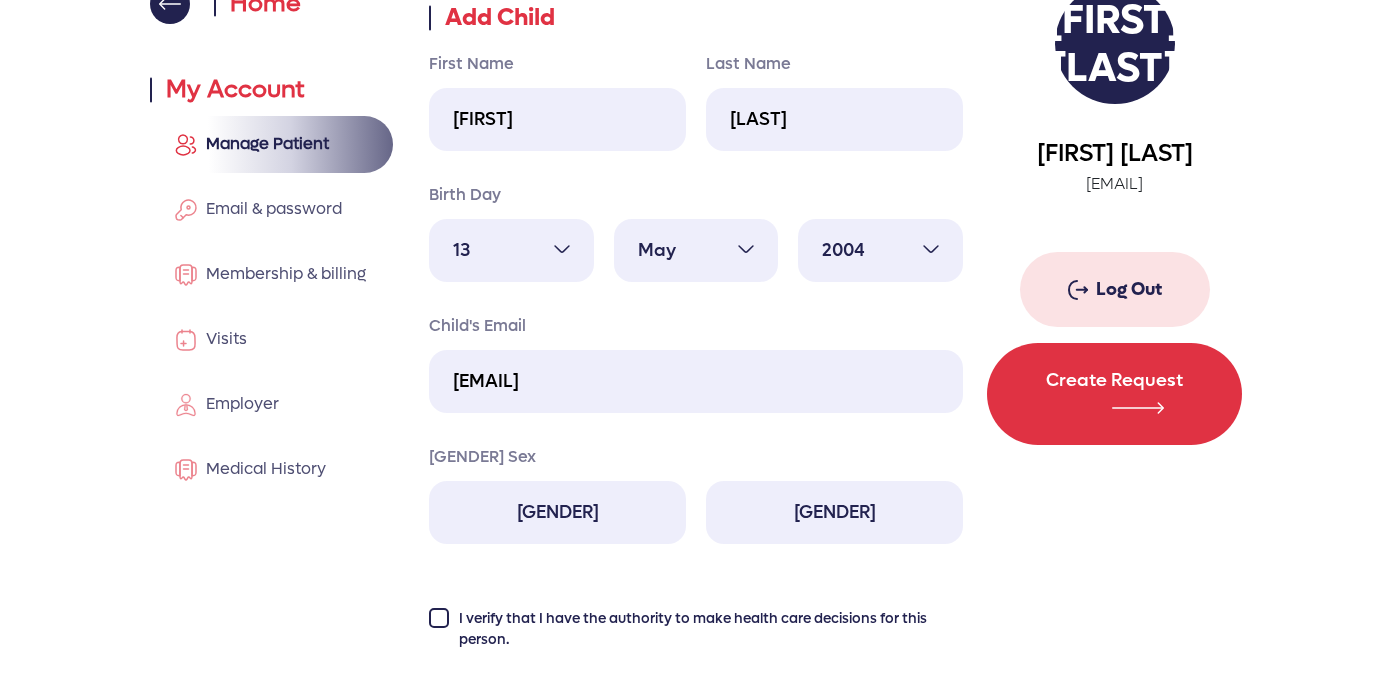 click on "[GENDER]" at bounding box center (834, 512) 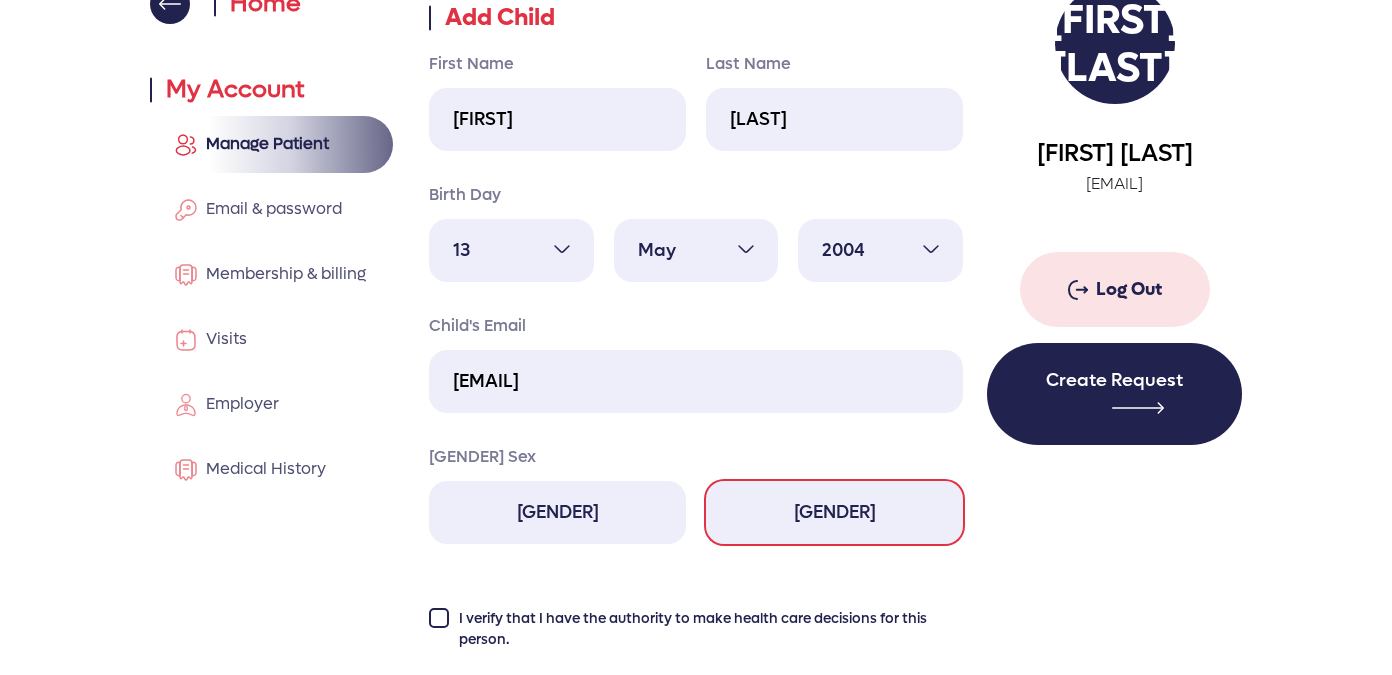 click on "Create Request" at bounding box center [1114, 394] 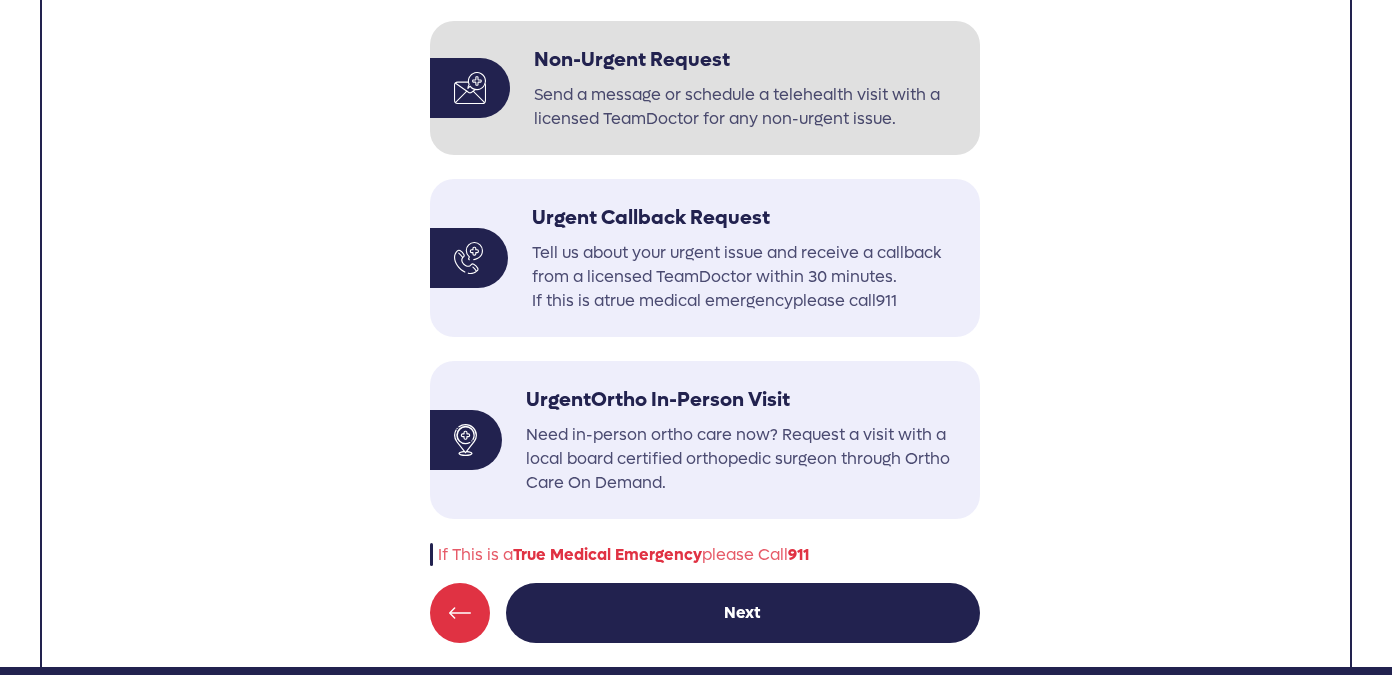 click on "Non-Urgent Request" at bounding box center (749, 64) 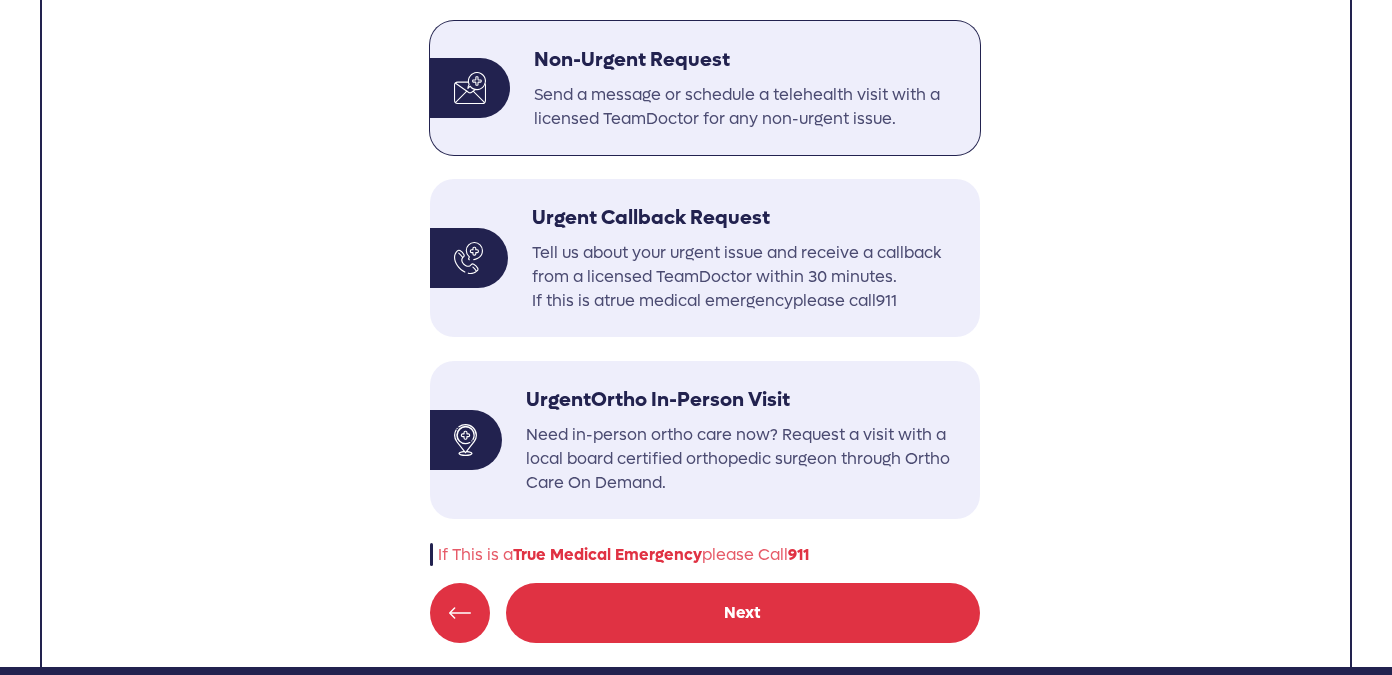 click on "Next" at bounding box center (743, 613) 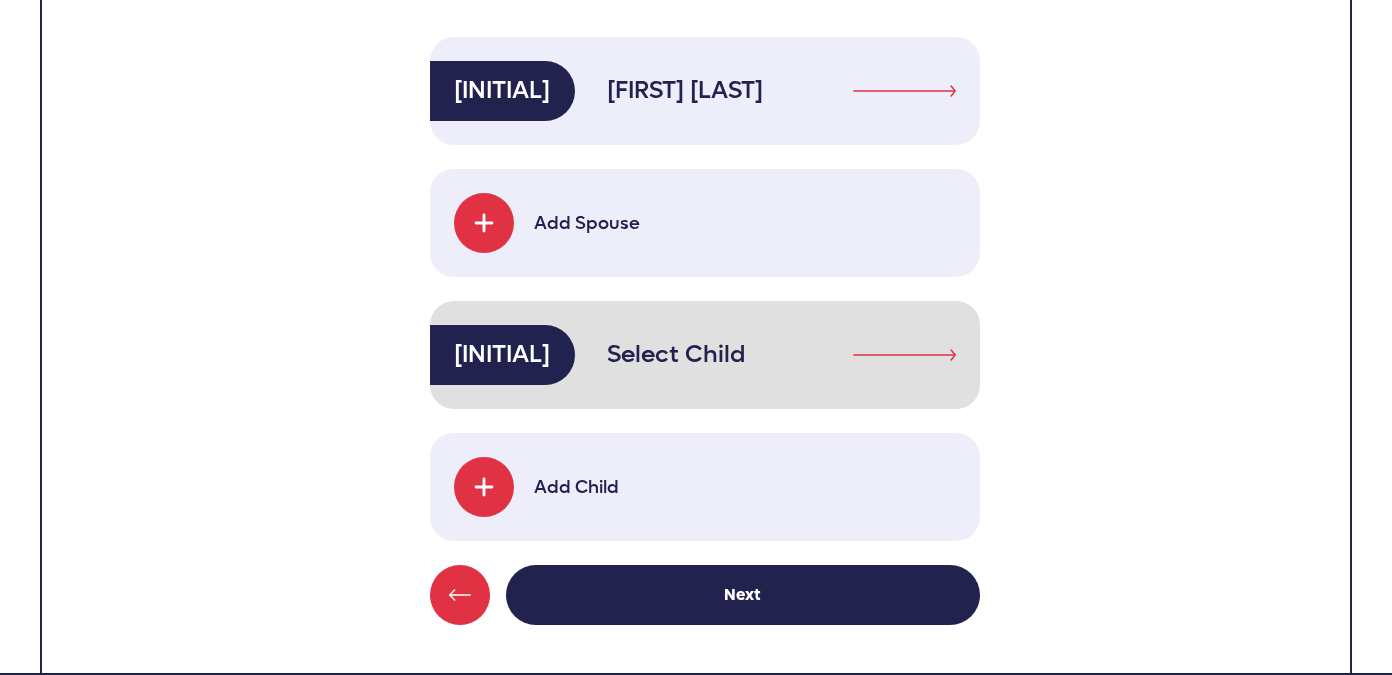click at bounding box center [904, 91] 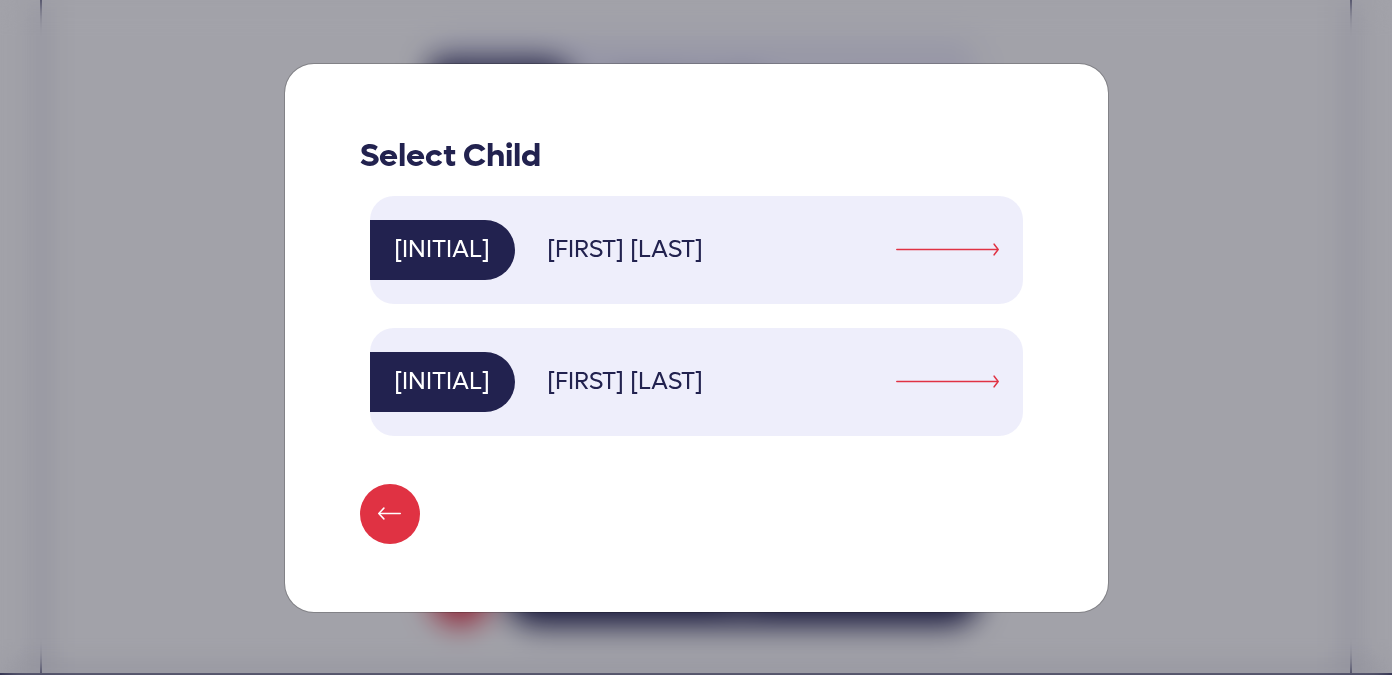 scroll, scrollTop: 0, scrollLeft: 0, axis: both 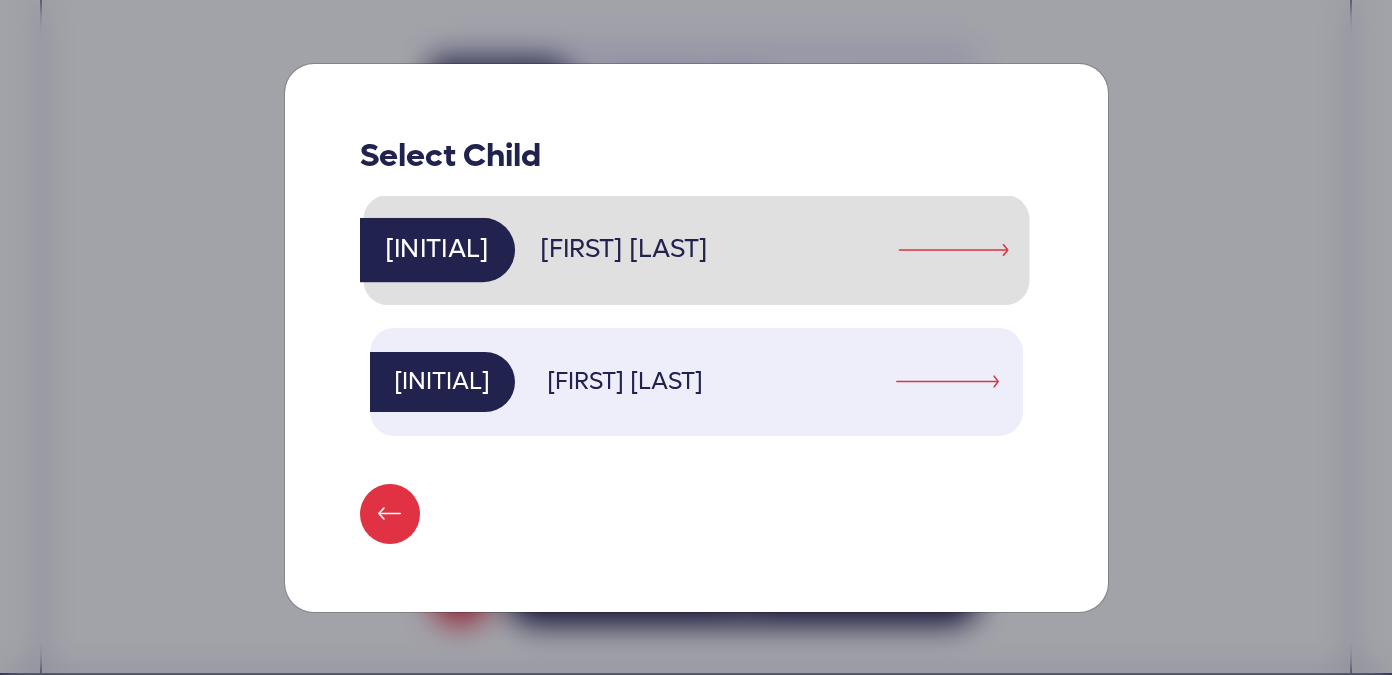 click on "[INITIAL] [LAST]" at bounding box center (696, 249) 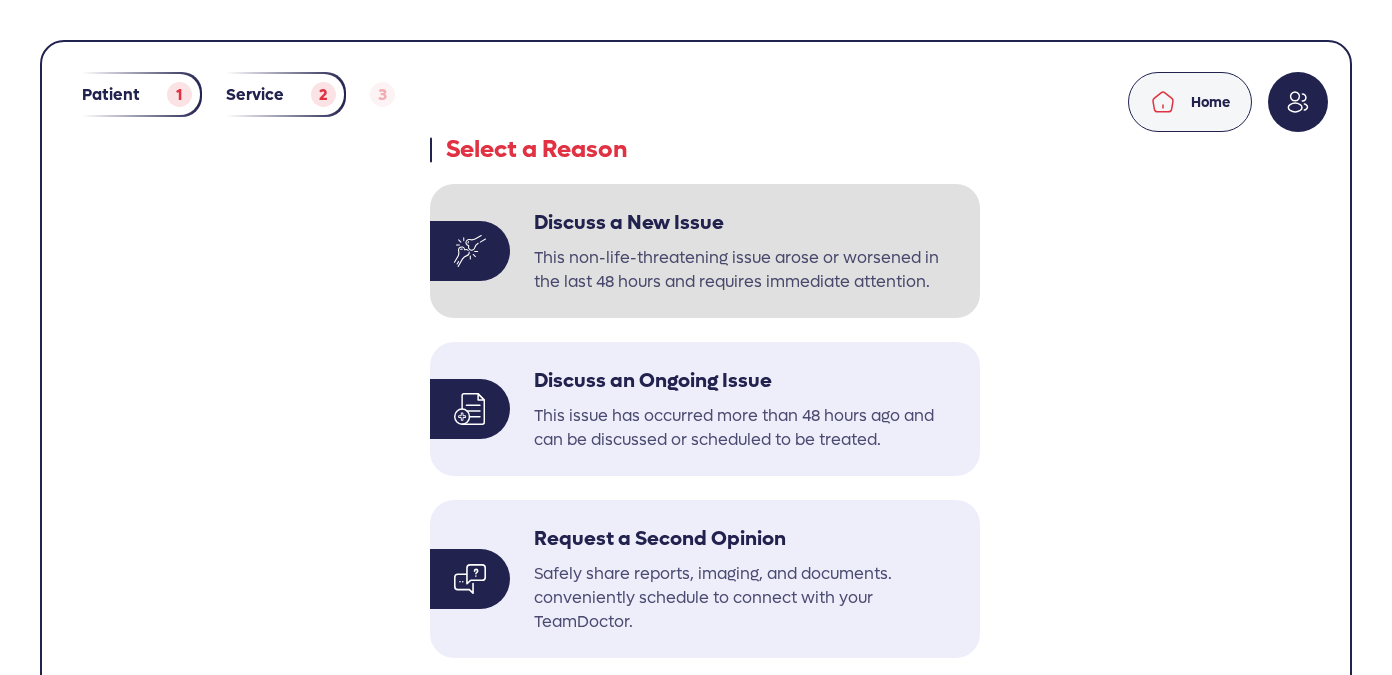 click on "Discuss a New Issue" at bounding box center [749, 227] 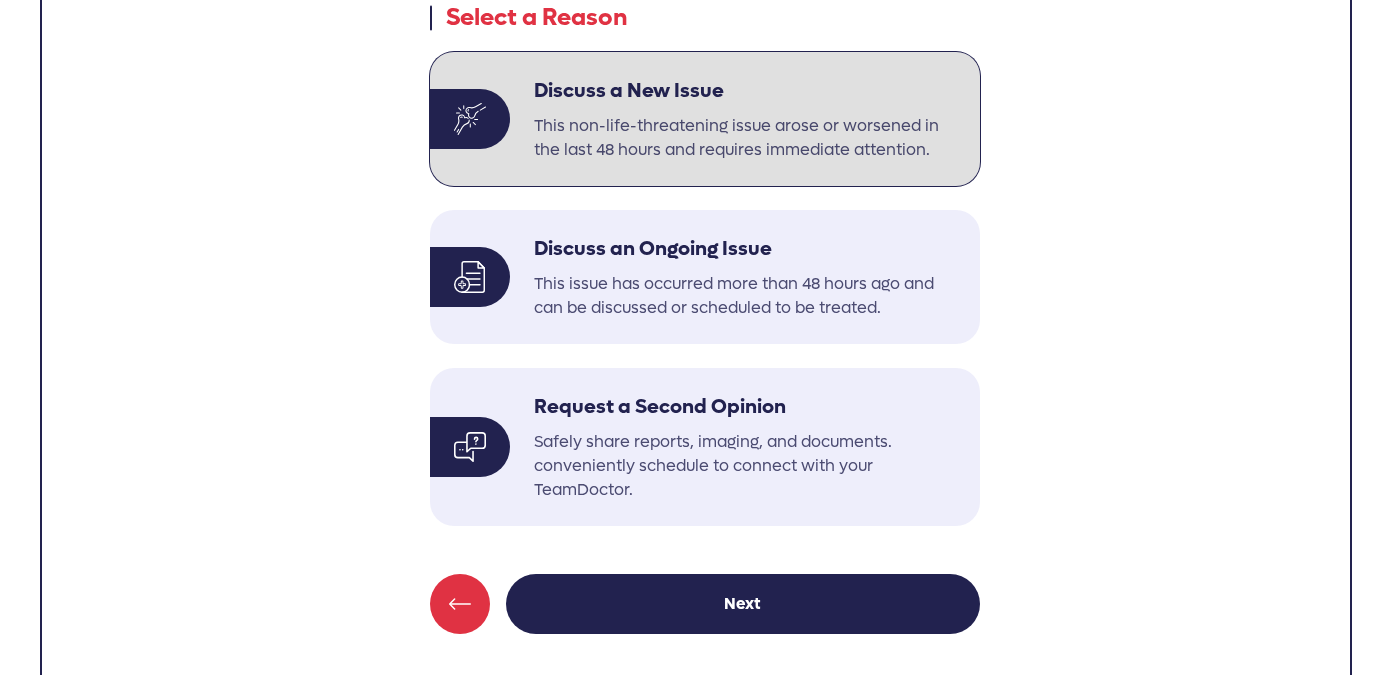 scroll, scrollTop: 143, scrollLeft: 0, axis: vertical 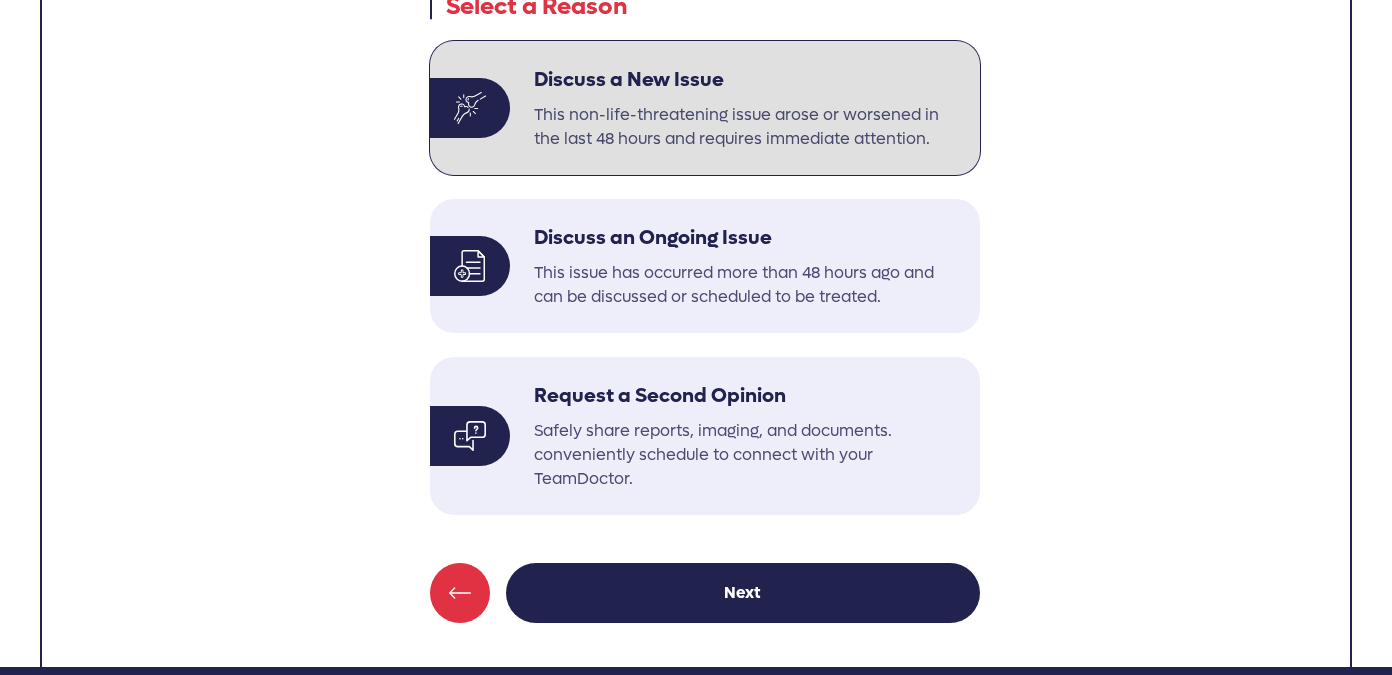 click on "This non-life-threatening issue arose or worsened in the last 48 hours and requires immediate attention." at bounding box center [749, 127] 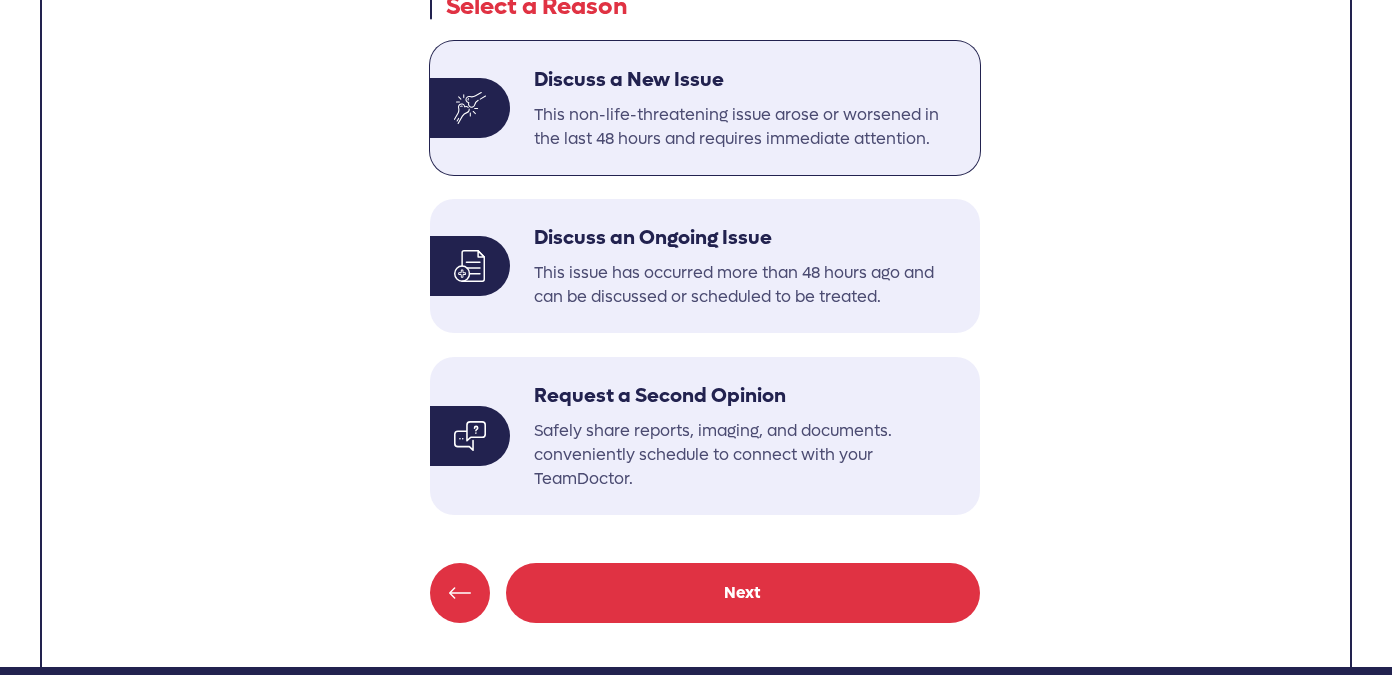 click on "Next" at bounding box center (743, 593) 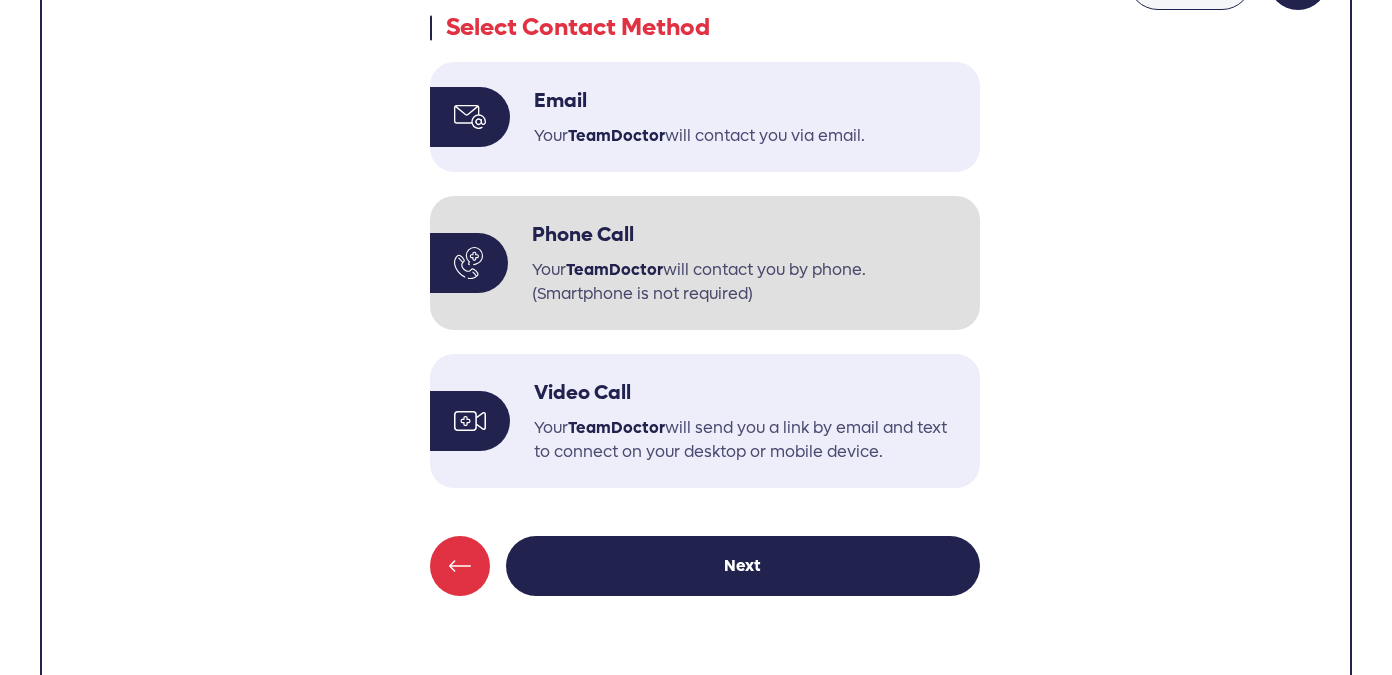 scroll, scrollTop: 143, scrollLeft: 0, axis: vertical 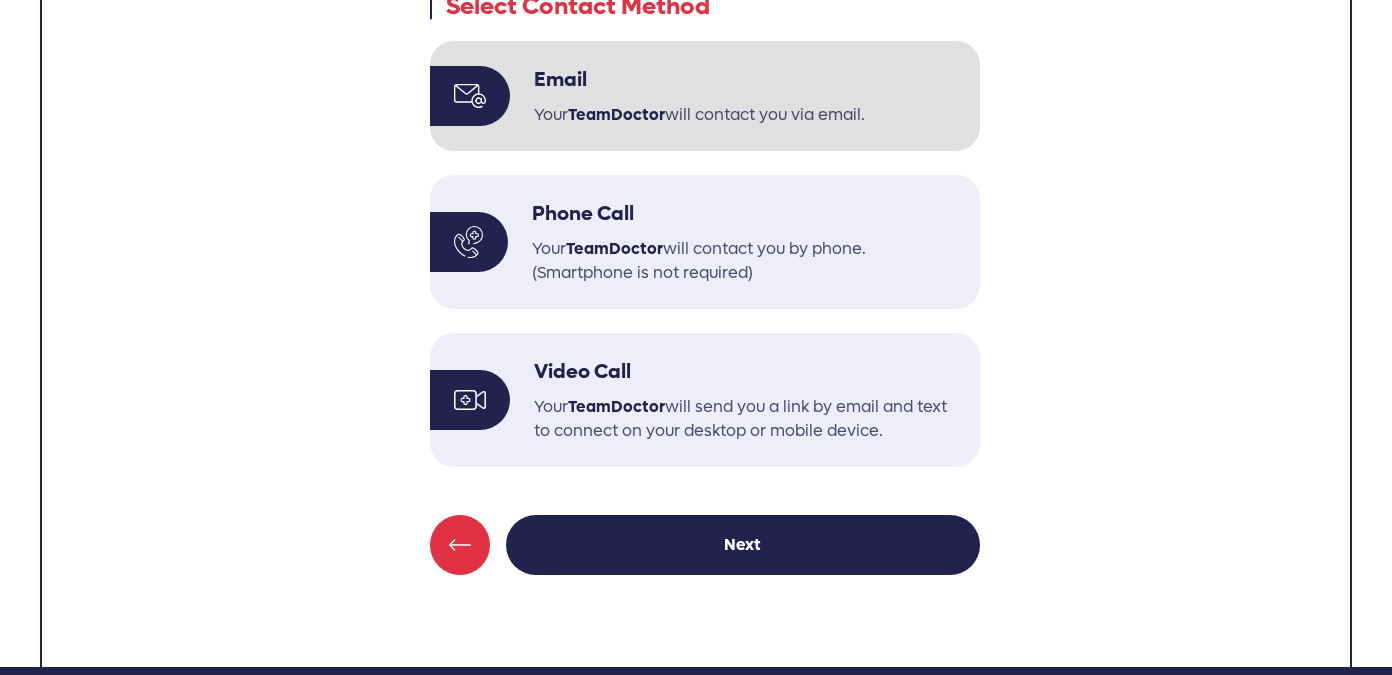 click on "Email" at bounding box center (699, 84) 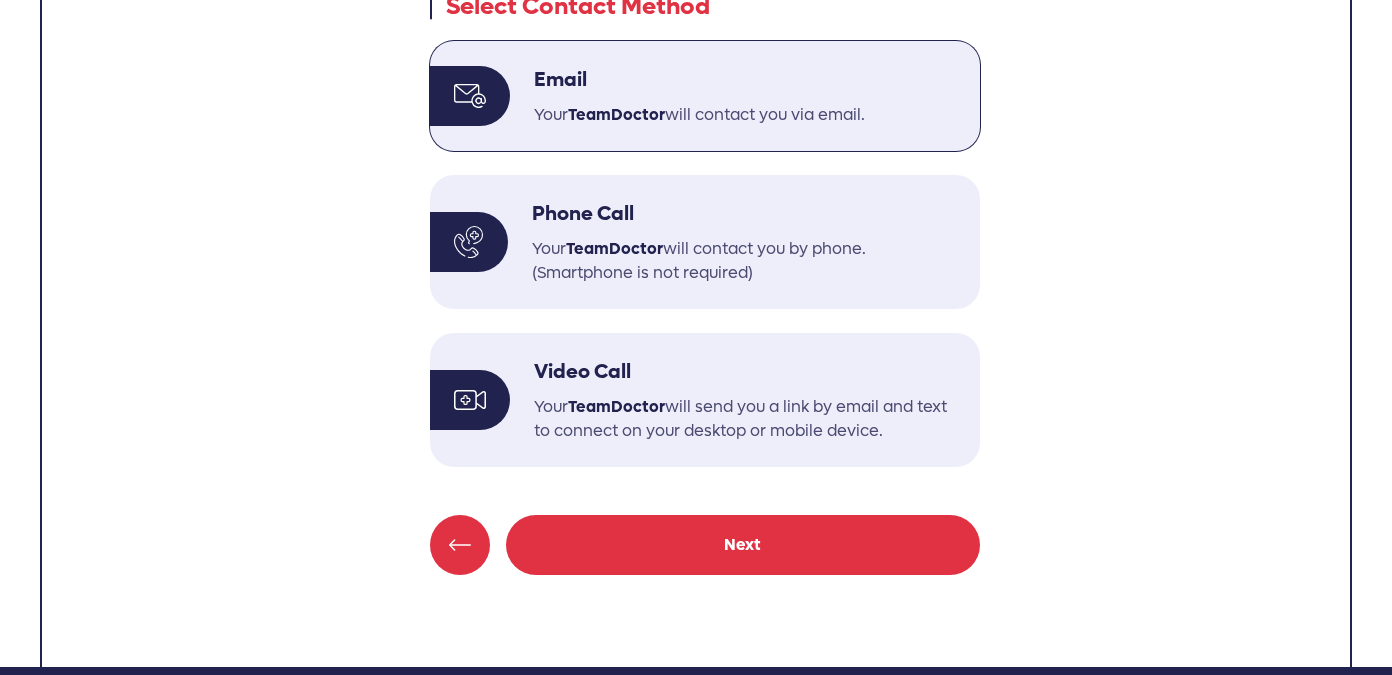 click on "Next" at bounding box center [743, 545] 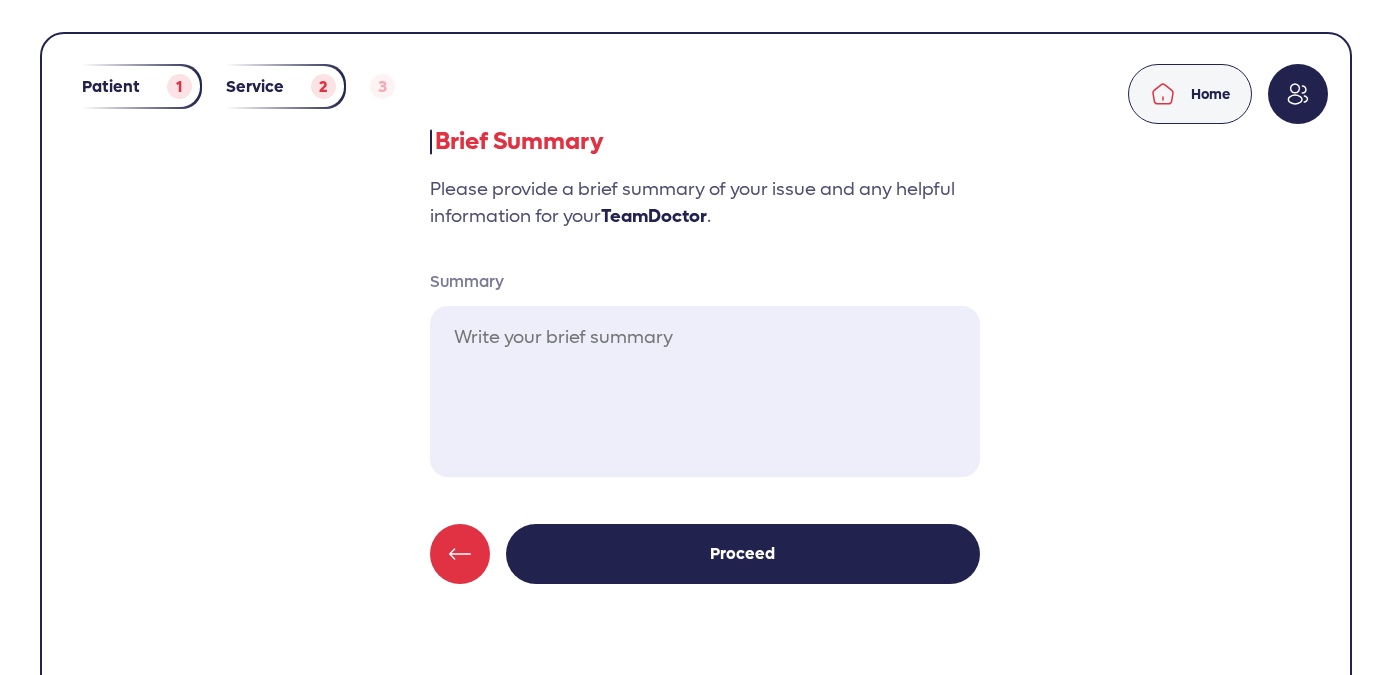 scroll, scrollTop: 0, scrollLeft: 0, axis: both 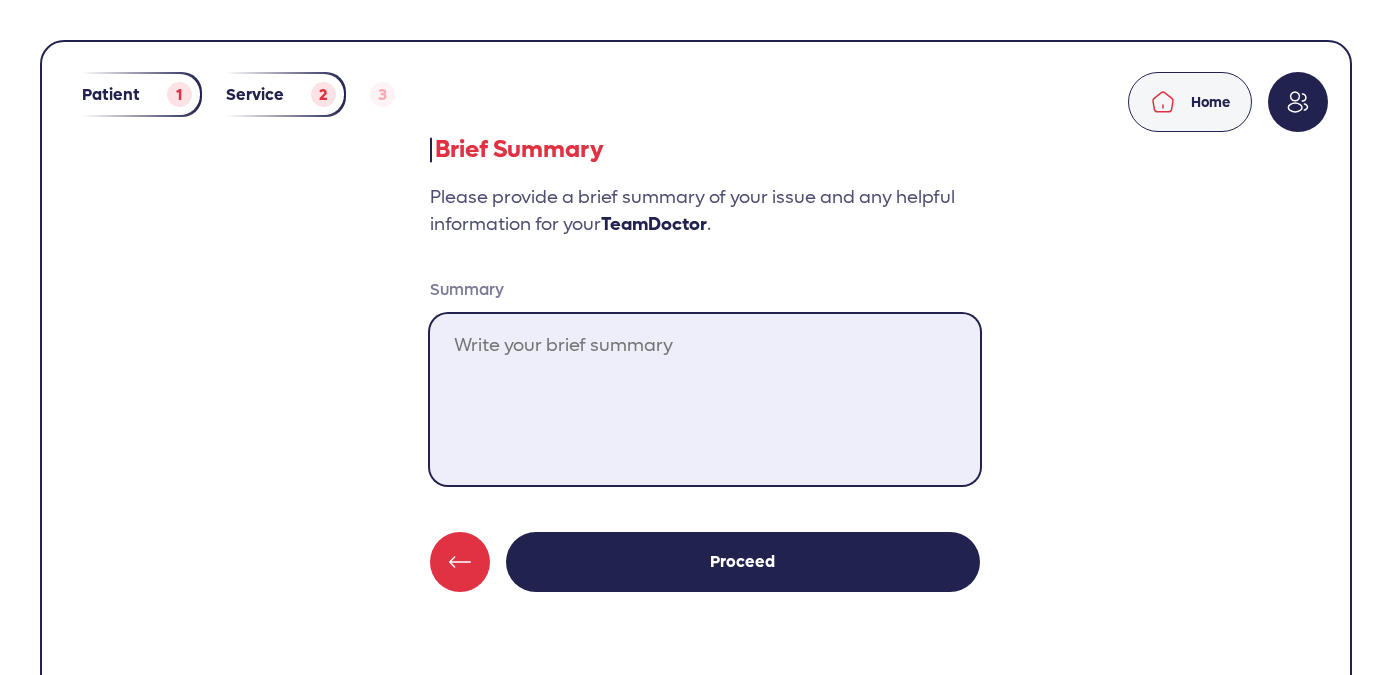 click on "Summary" at bounding box center [705, 399] 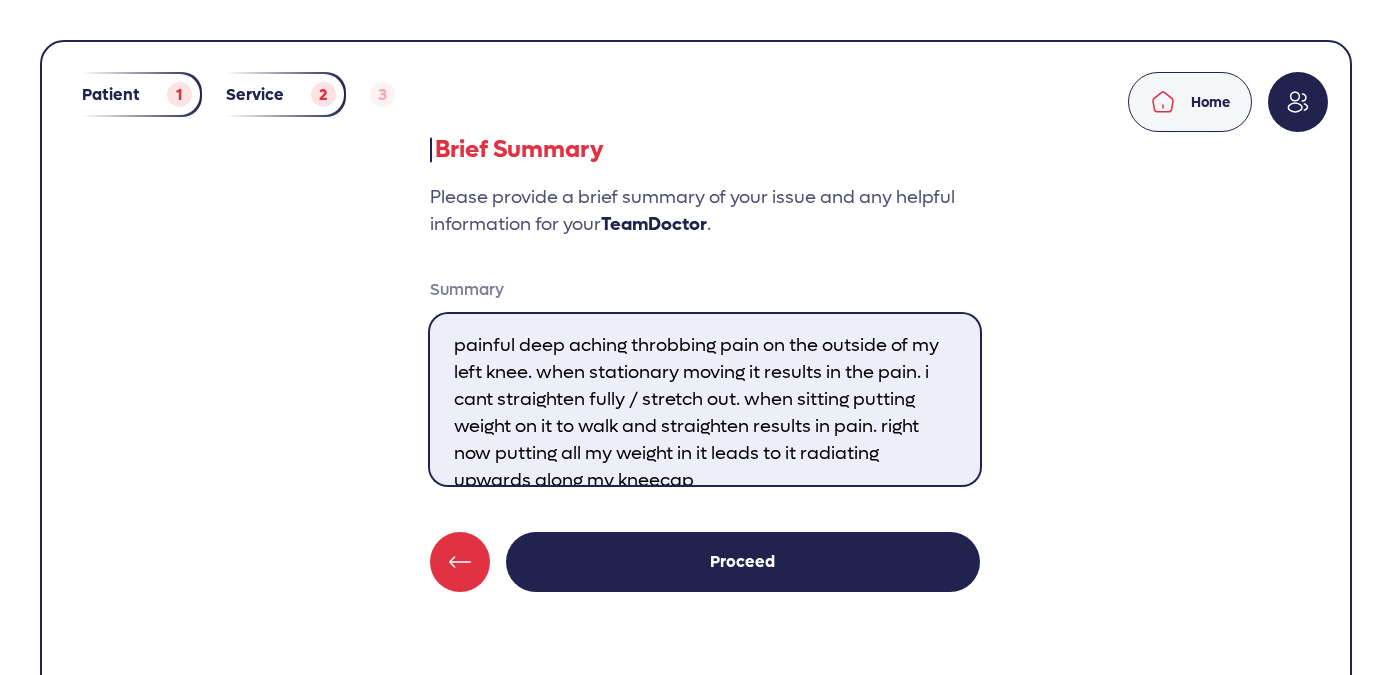 scroll, scrollTop: 27, scrollLeft: 0, axis: vertical 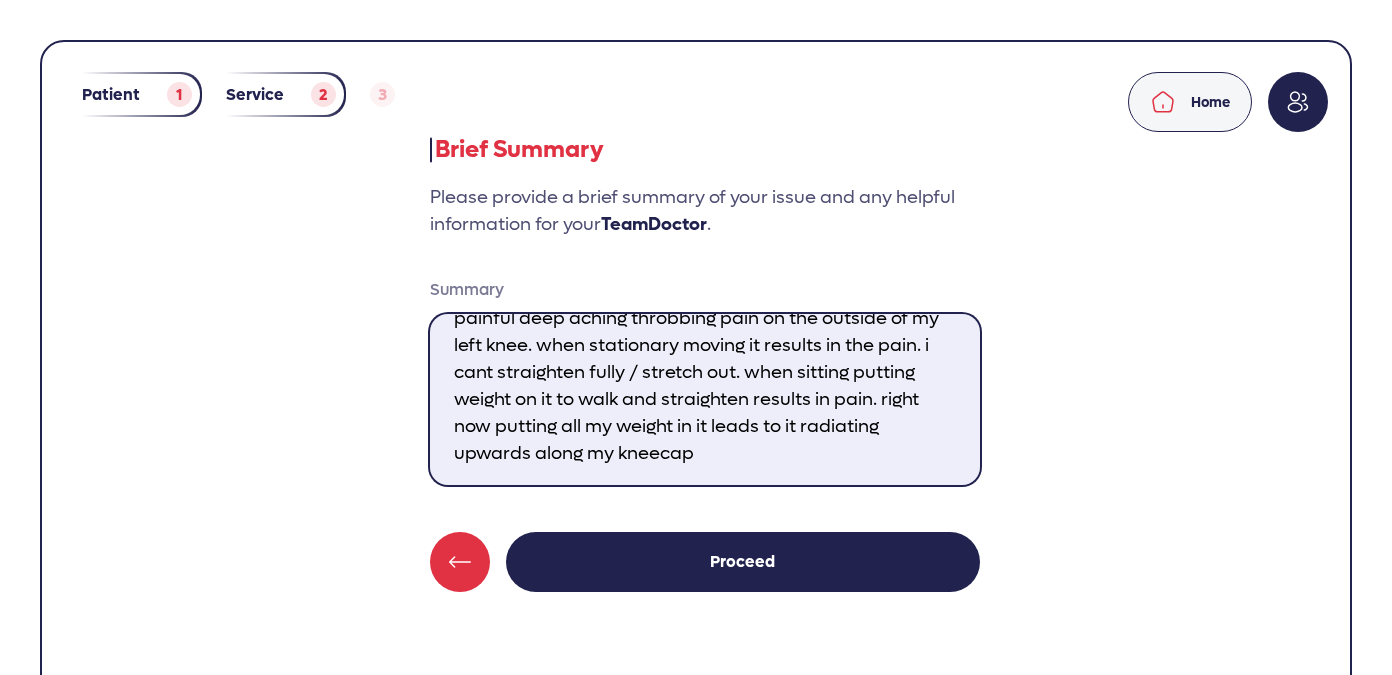 type on "painful deep aching throbbing pain on the outside of my left knee. when stationary moving it results in the pain. i cant straighten fully / stretch out. when sitting putting weight on it to walk and straighten results in pain. right now putting all my weight in it leads to it radiating upwards along my kneecap" 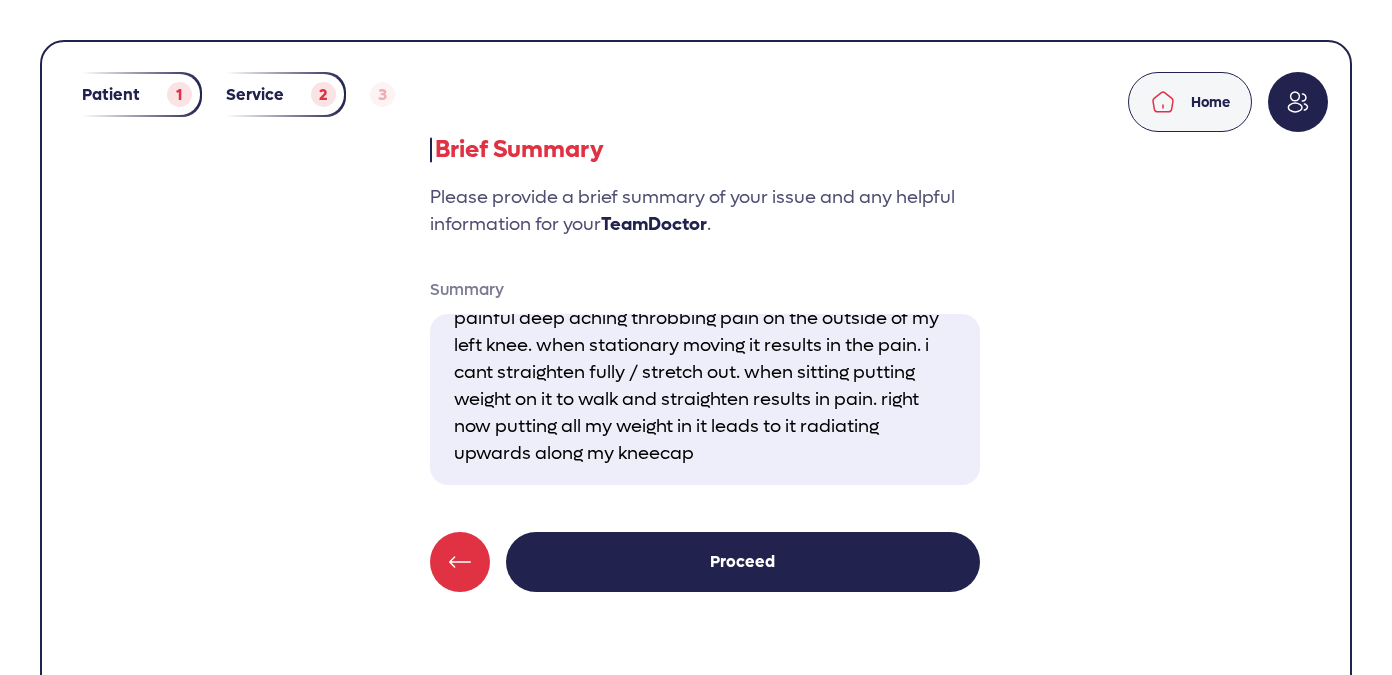 click on "Proceed" at bounding box center (743, 562) 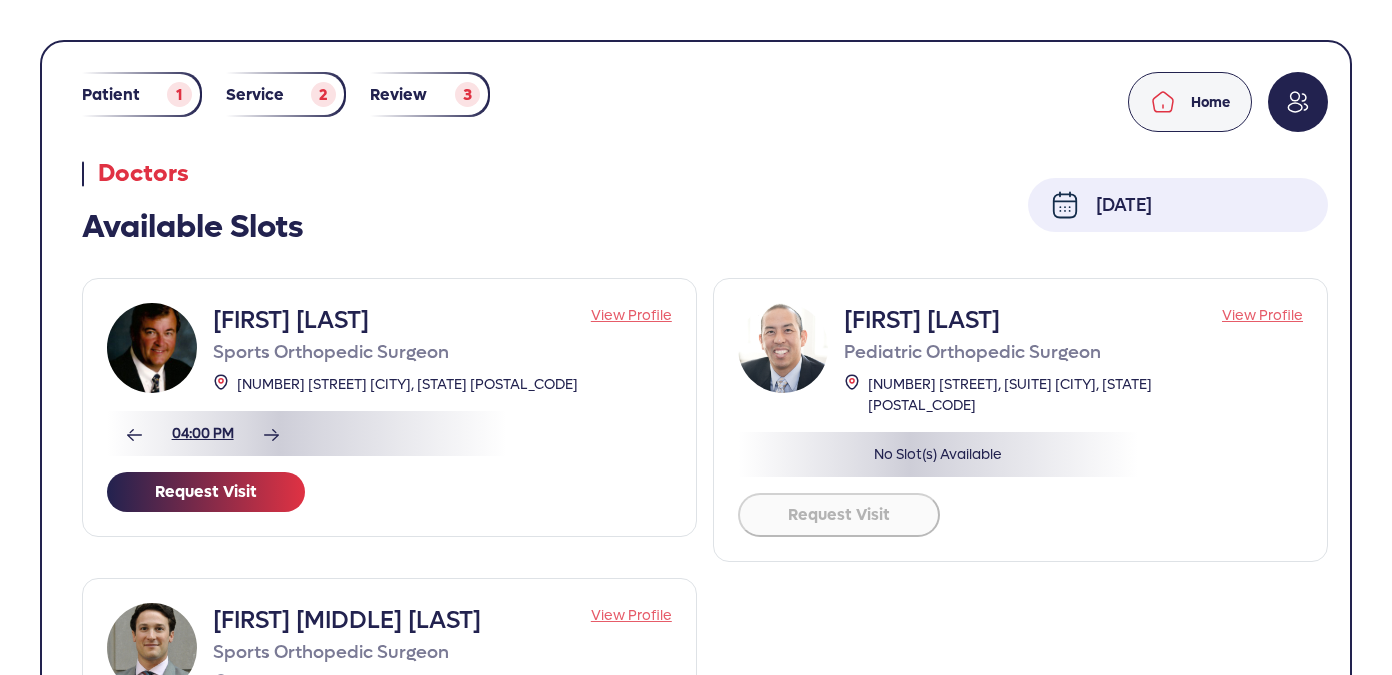 scroll, scrollTop: 107, scrollLeft: 0, axis: vertical 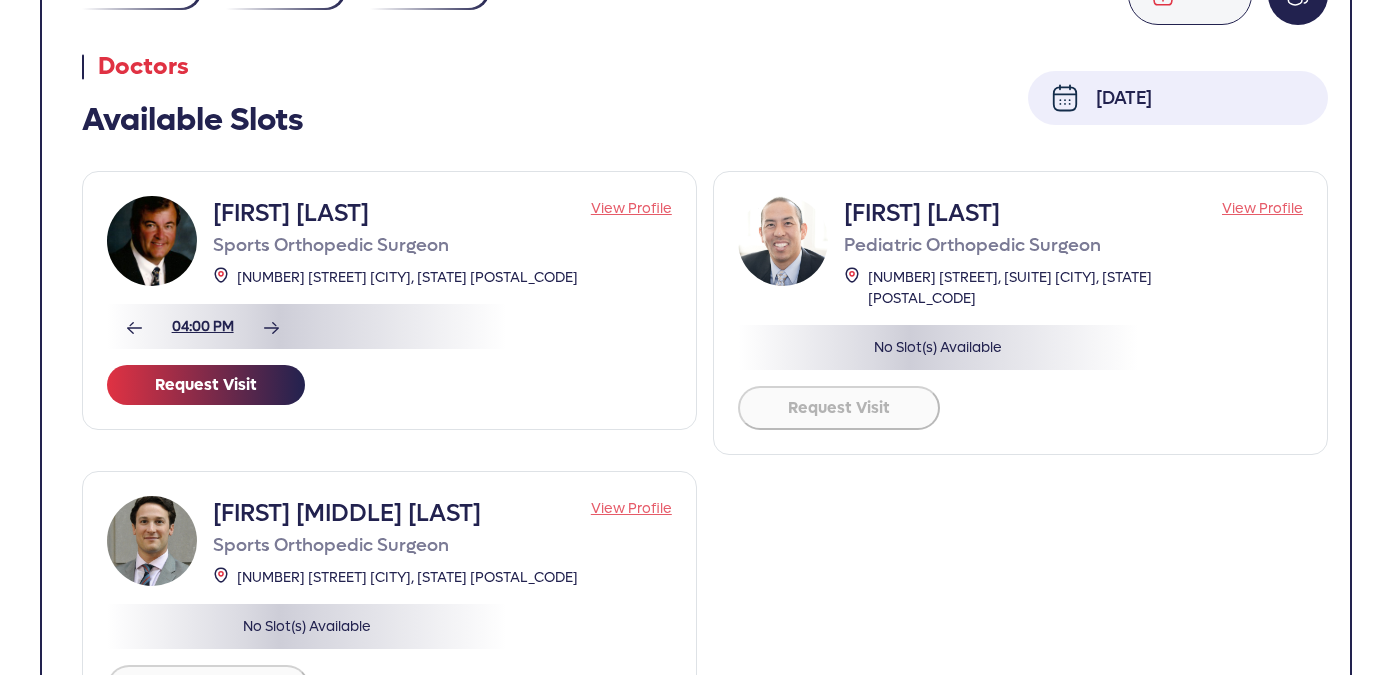 click on "Request Visit" at bounding box center (206, 385) 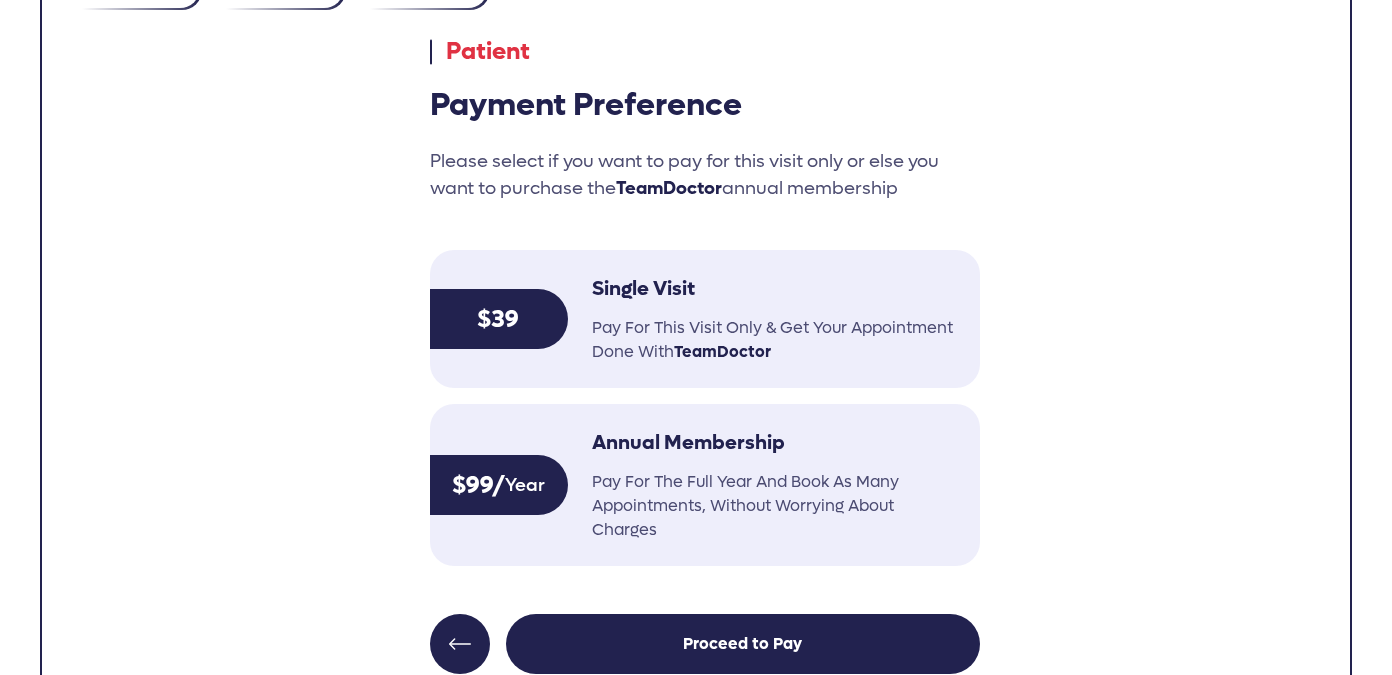 click at bounding box center (460, 644) 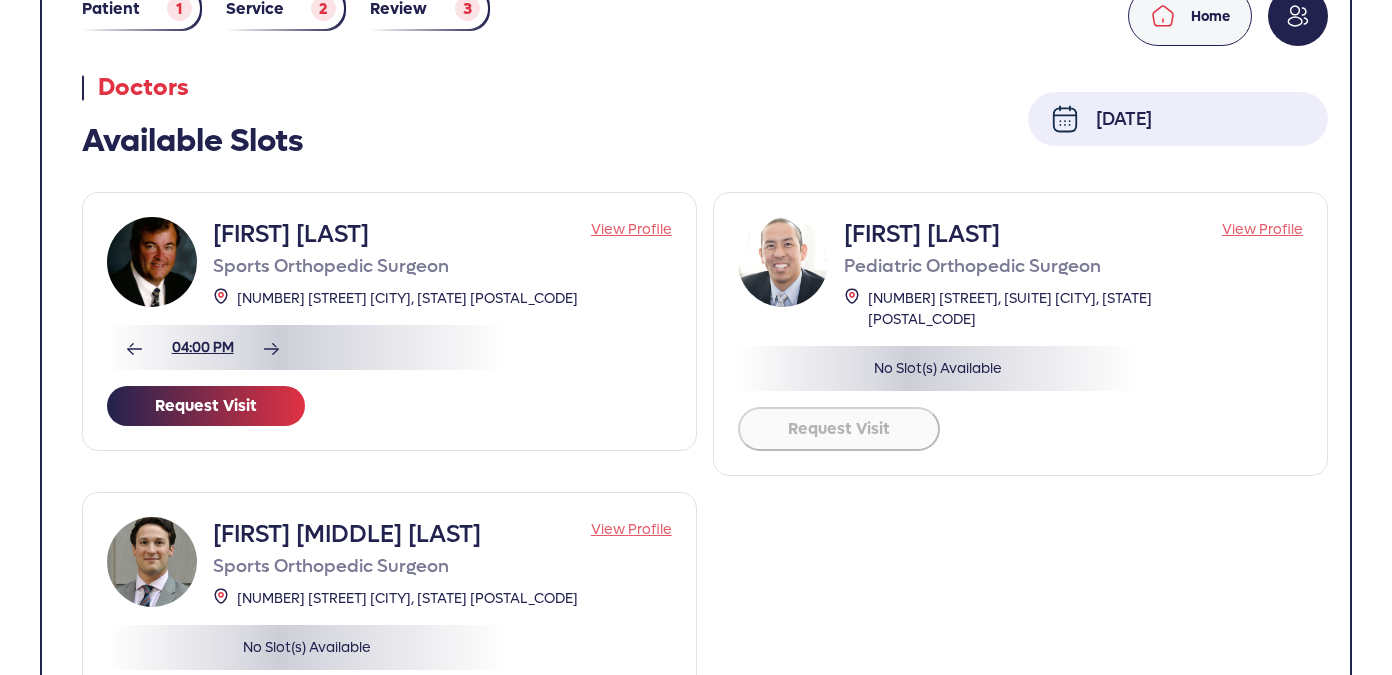 scroll, scrollTop: 0, scrollLeft: 0, axis: both 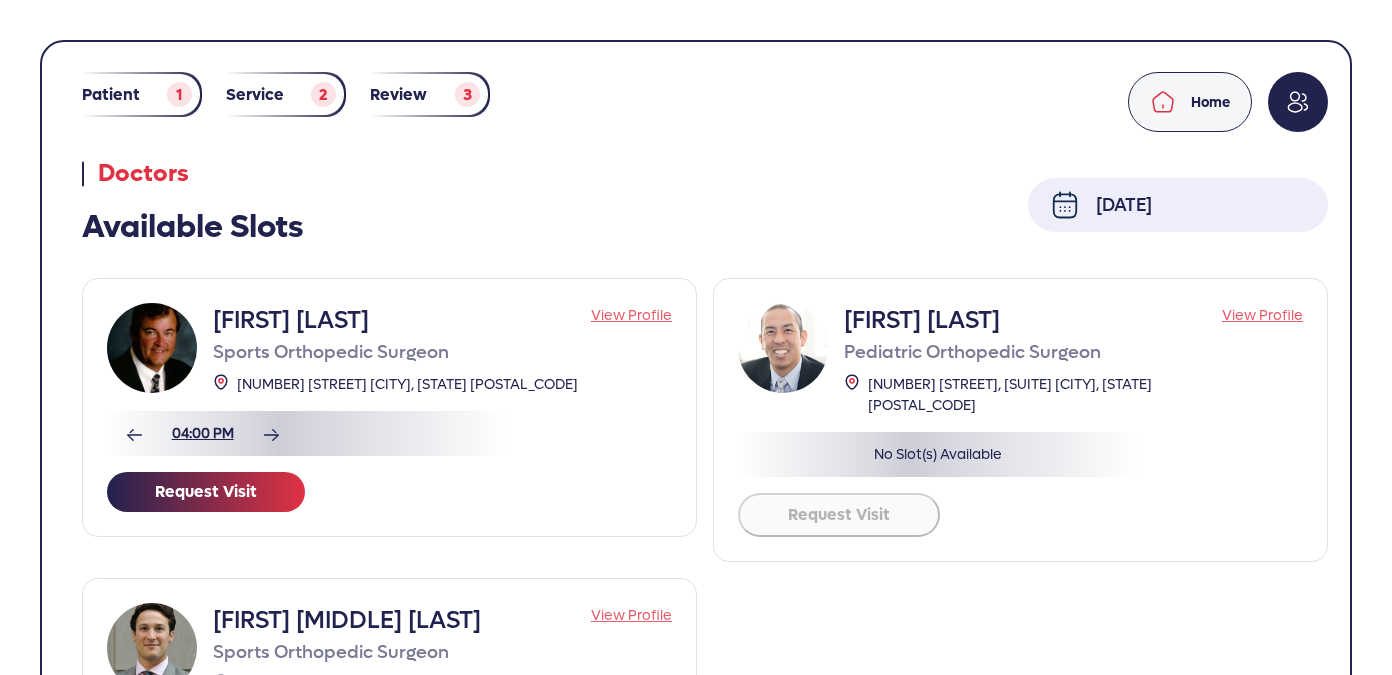 click on "04:00 PM Request Visit" at bounding box center [389, 453] 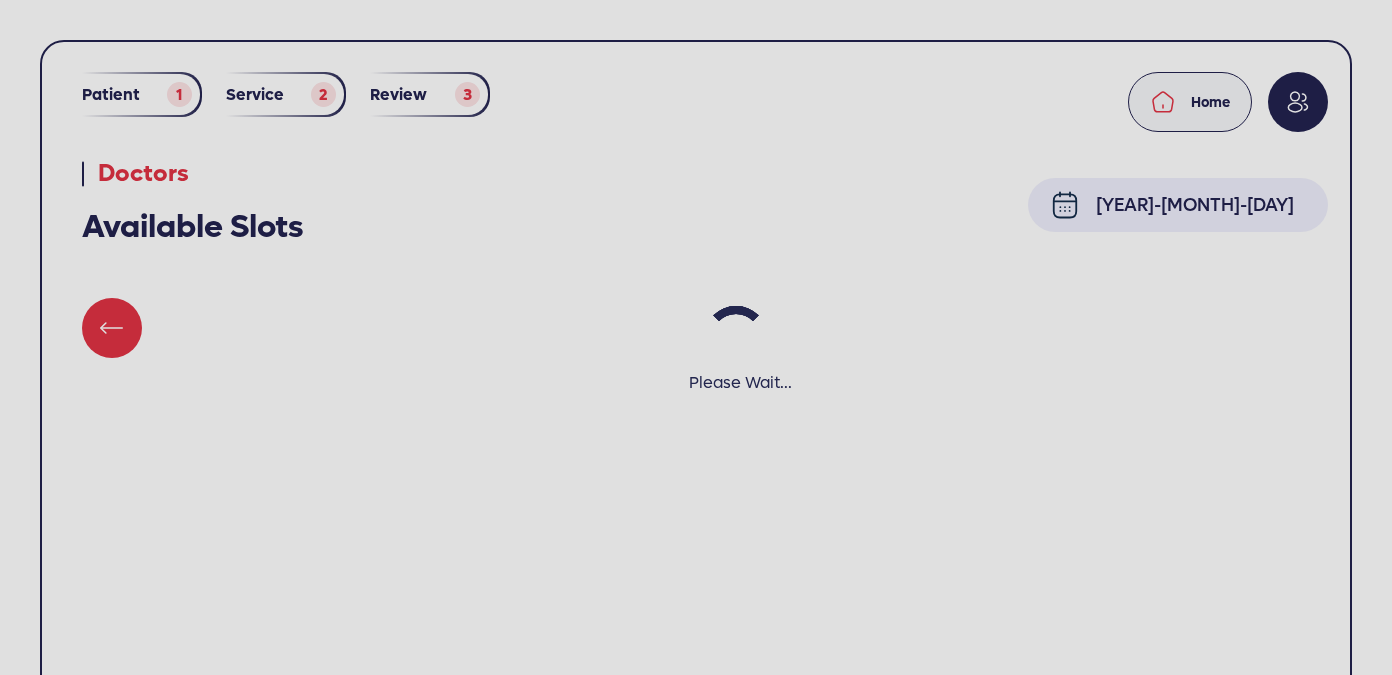 scroll, scrollTop: 0, scrollLeft: 0, axis: both 